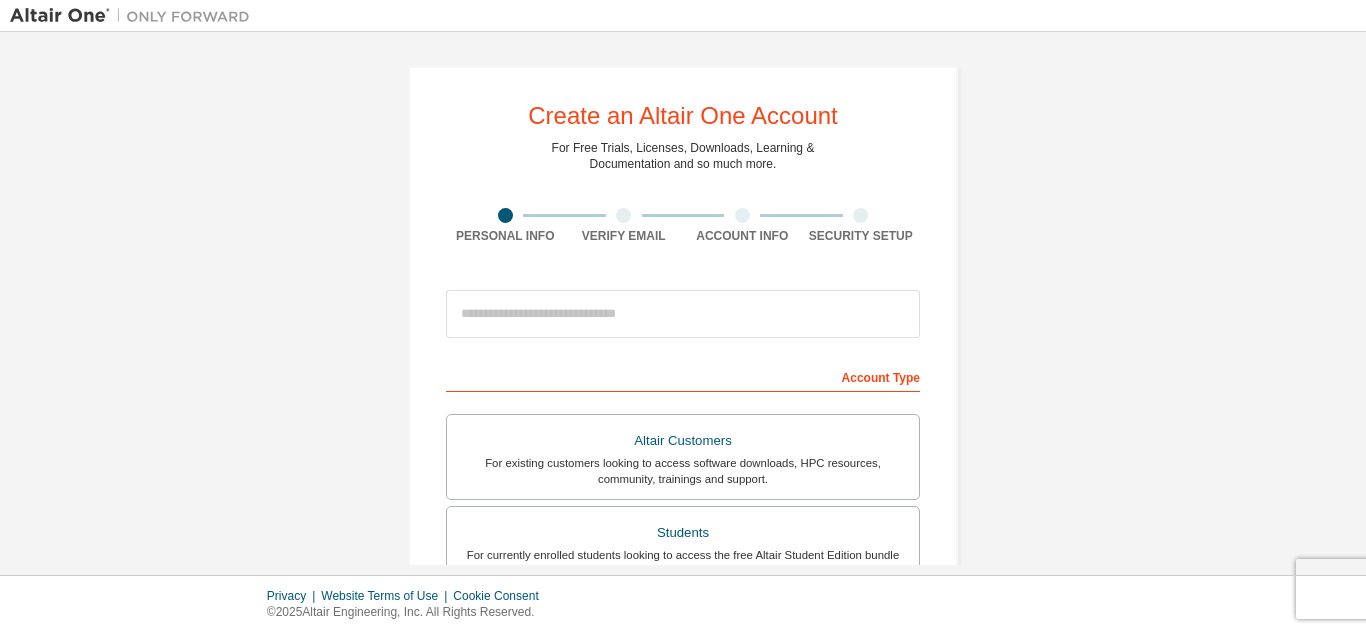 scroll, scrollTop: 0, scrollLeft: 0, axis: both 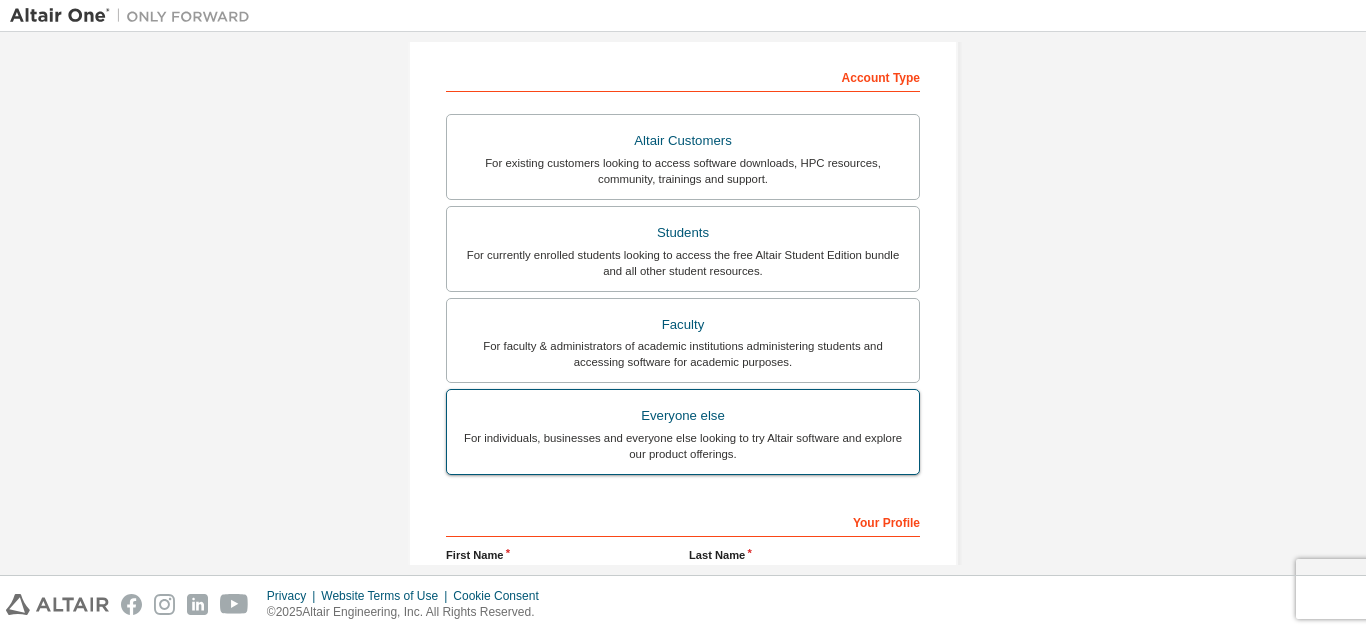 click on "For individuals, businesses and everyone else looking to try Altair software and explore our product offerings." at bounding box center (683, 446) 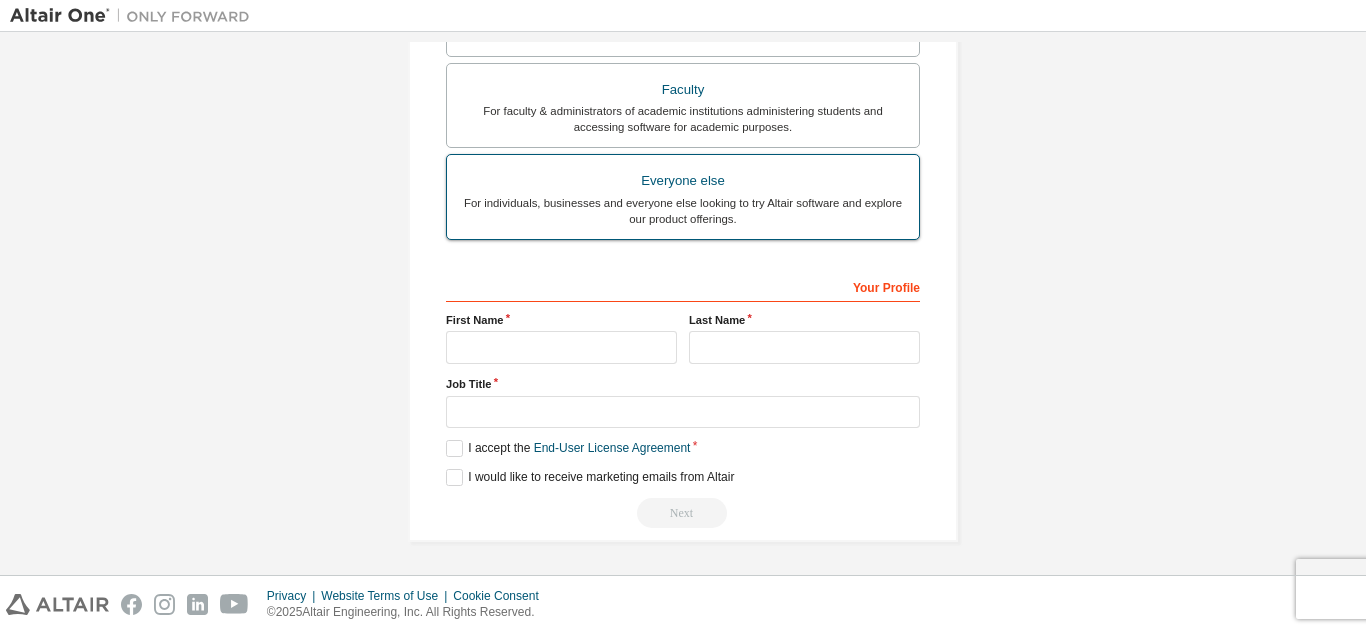 scroll, scrollTop: 536, scrollLeft: 0, axis: vertical 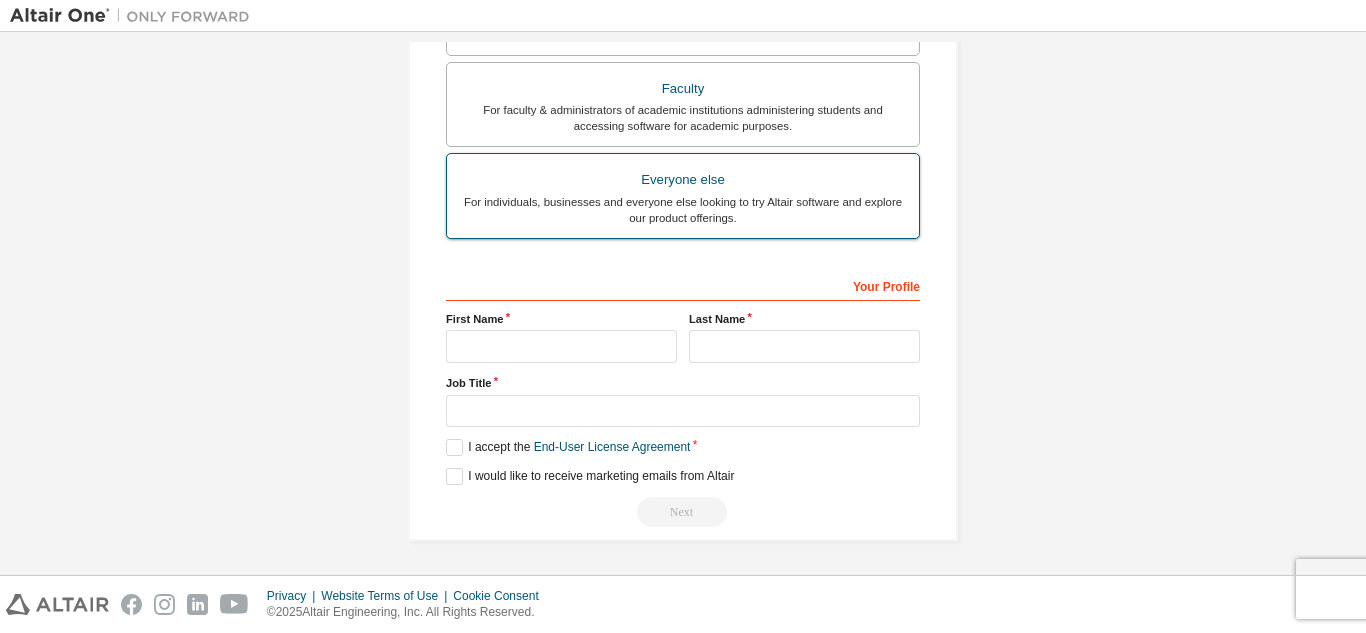click on "For individuals, businesses and everyone else looking to try Altair software and explore our product offerings." at bounding box center [683, 210] 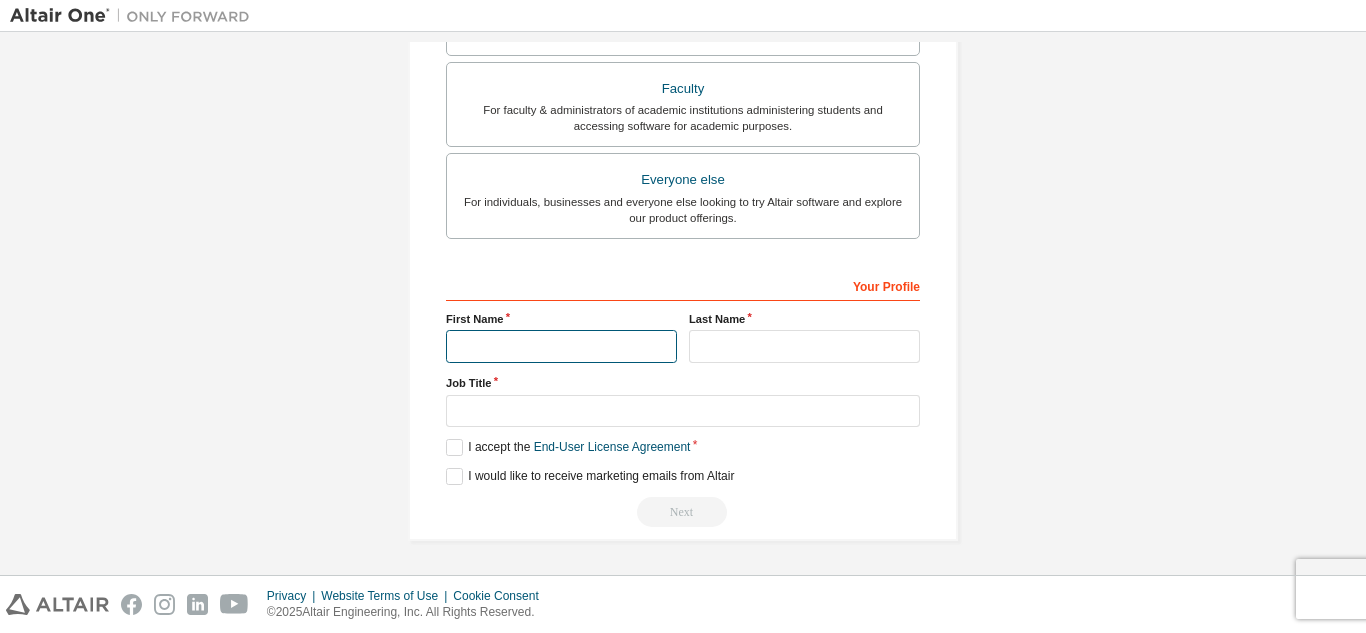 click at bounding box center (561, 346) 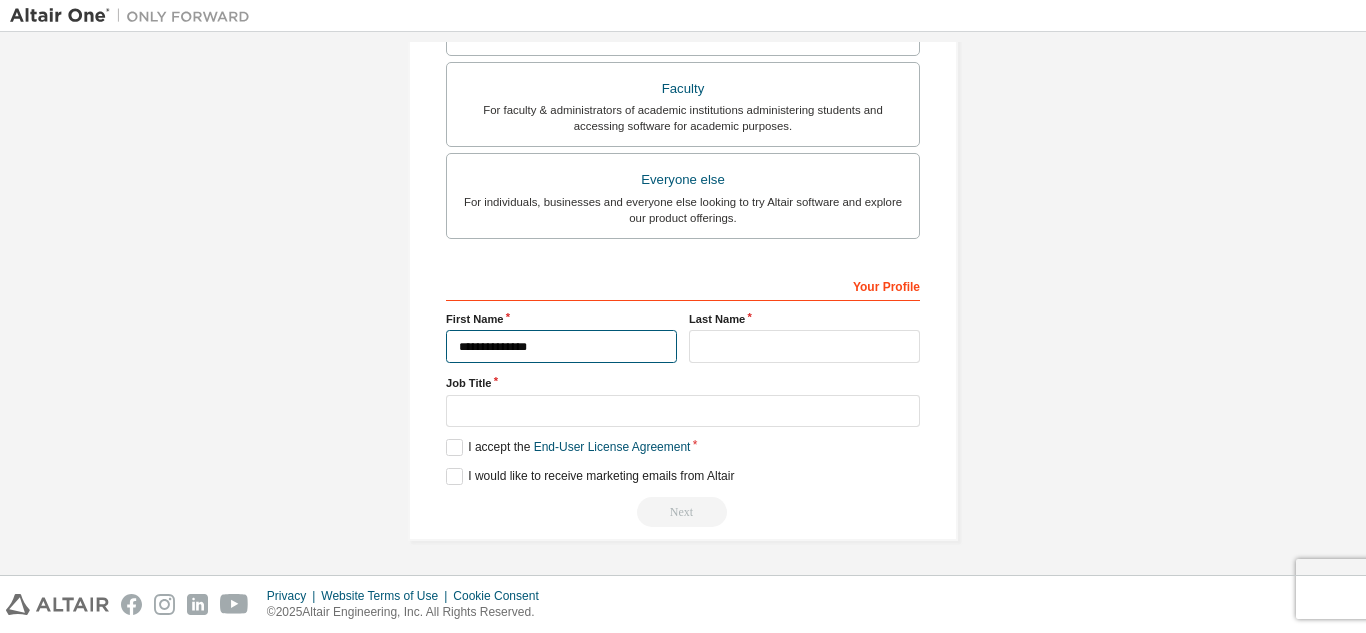 type on "**********" 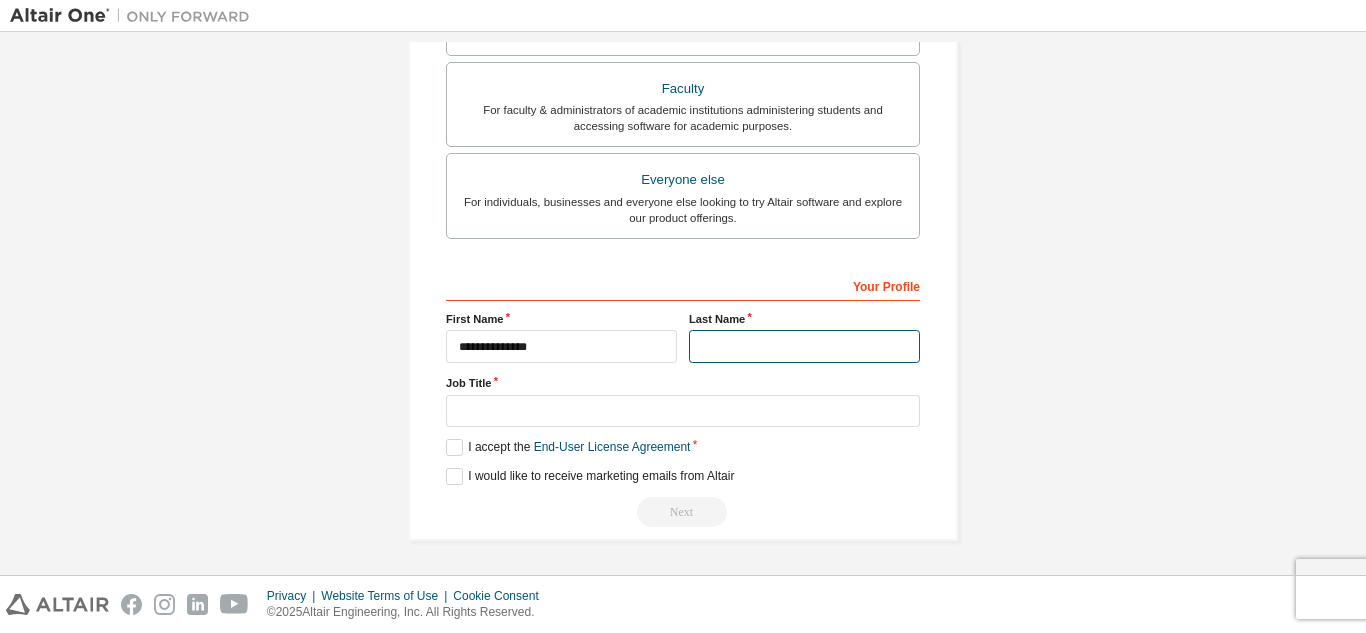 click at bounding box center [804, 346] 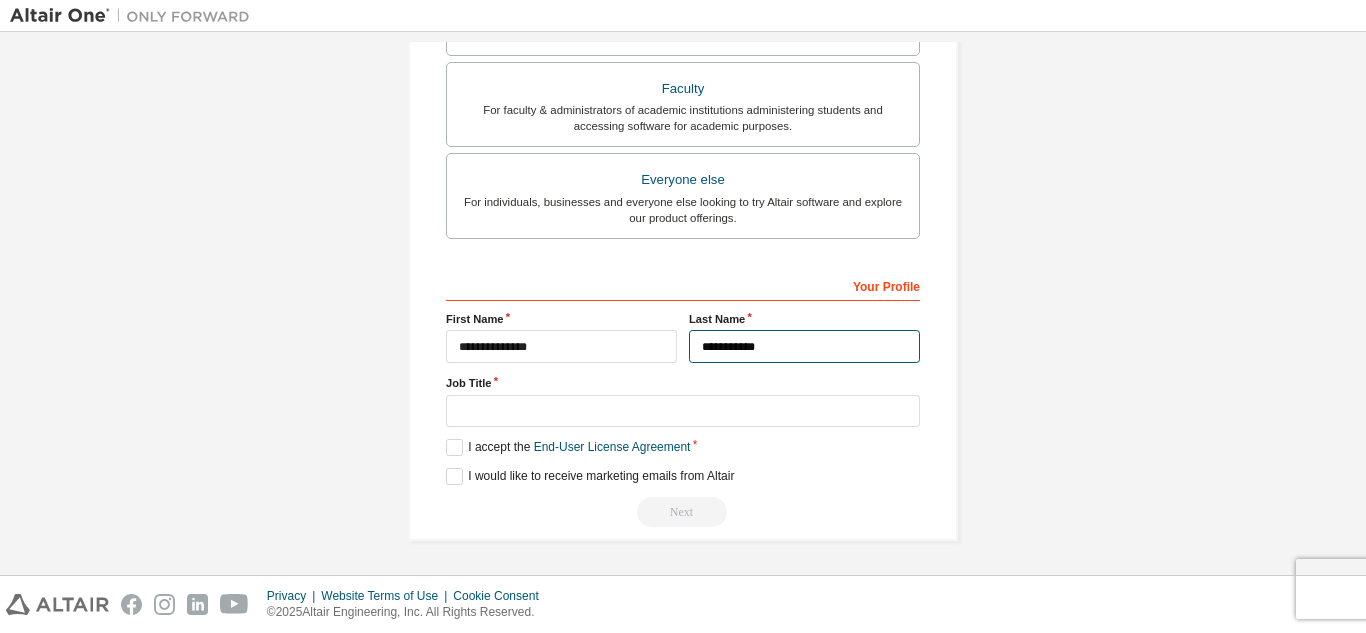 type on "**********" 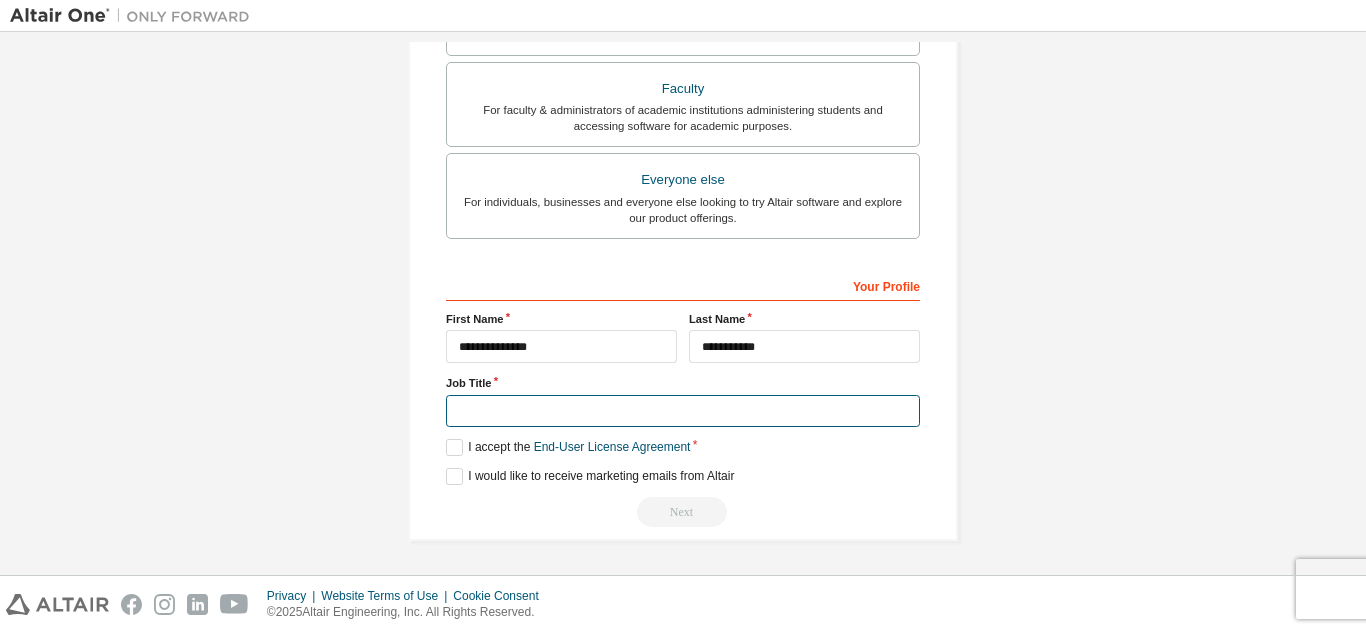 click at bounding box center (683, 411) 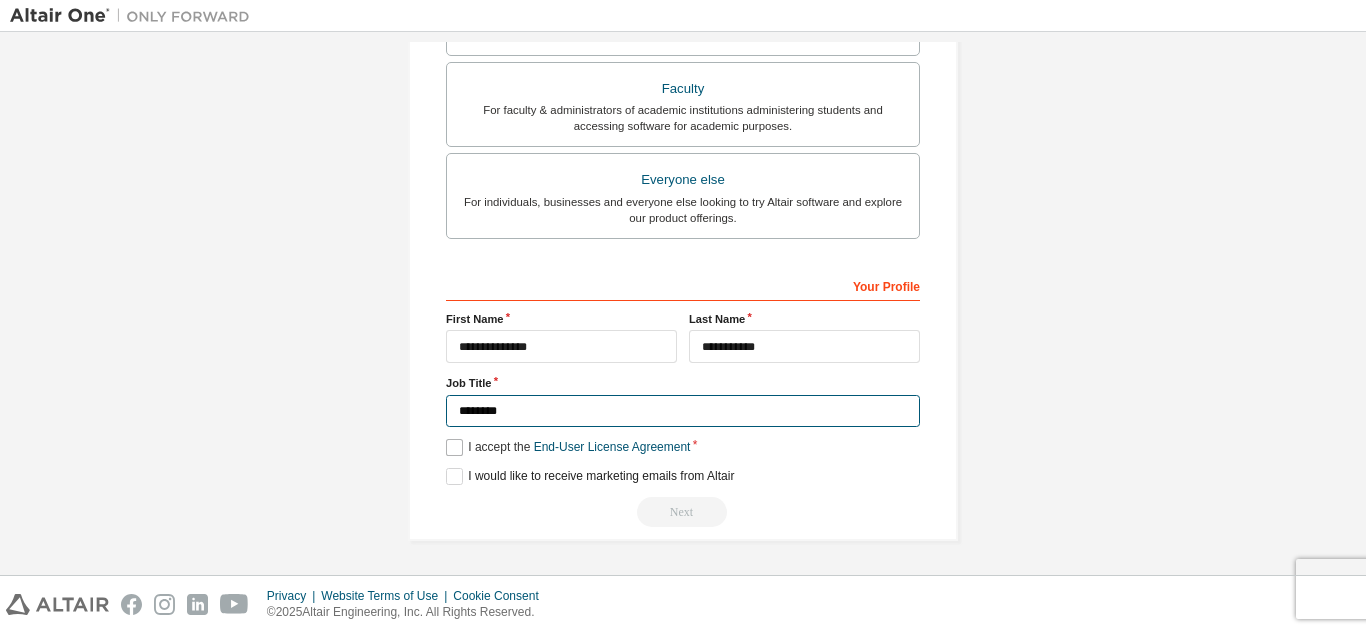 type on "*******" 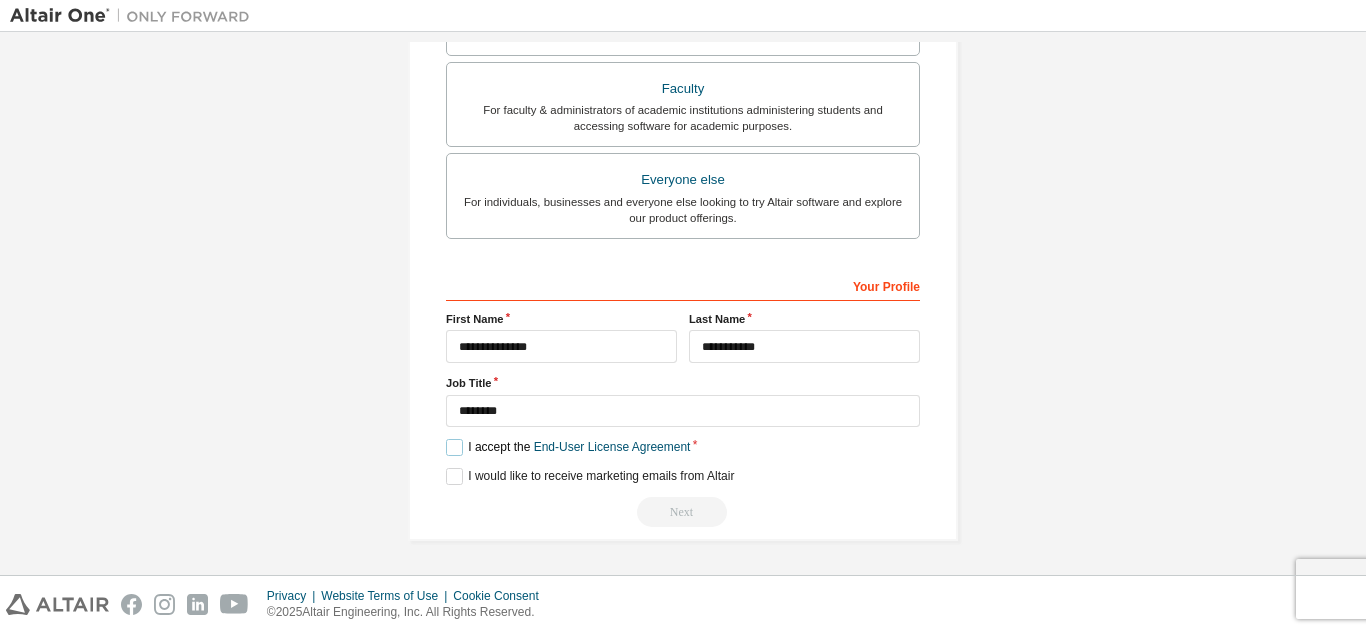 click on "I accept the    End-User License Agreement" at bounding box center (568, 447) 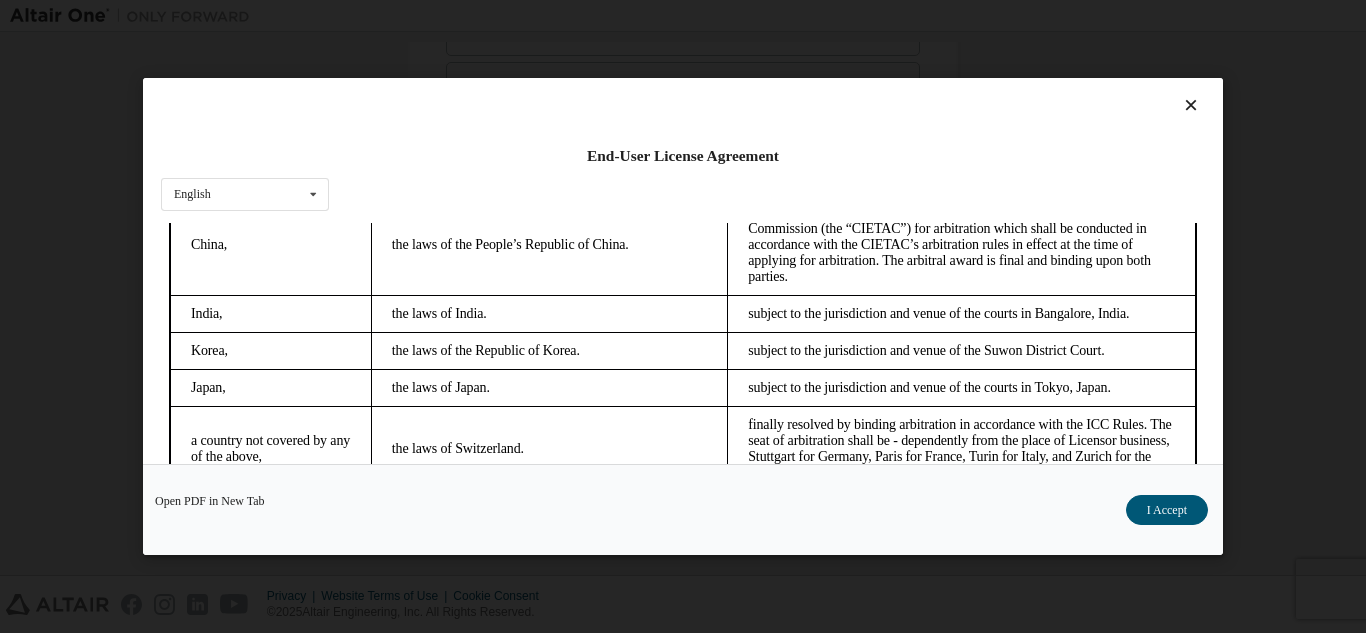 scroll, scrollTop: 5435, scrollLeft: 0, axis: vertical 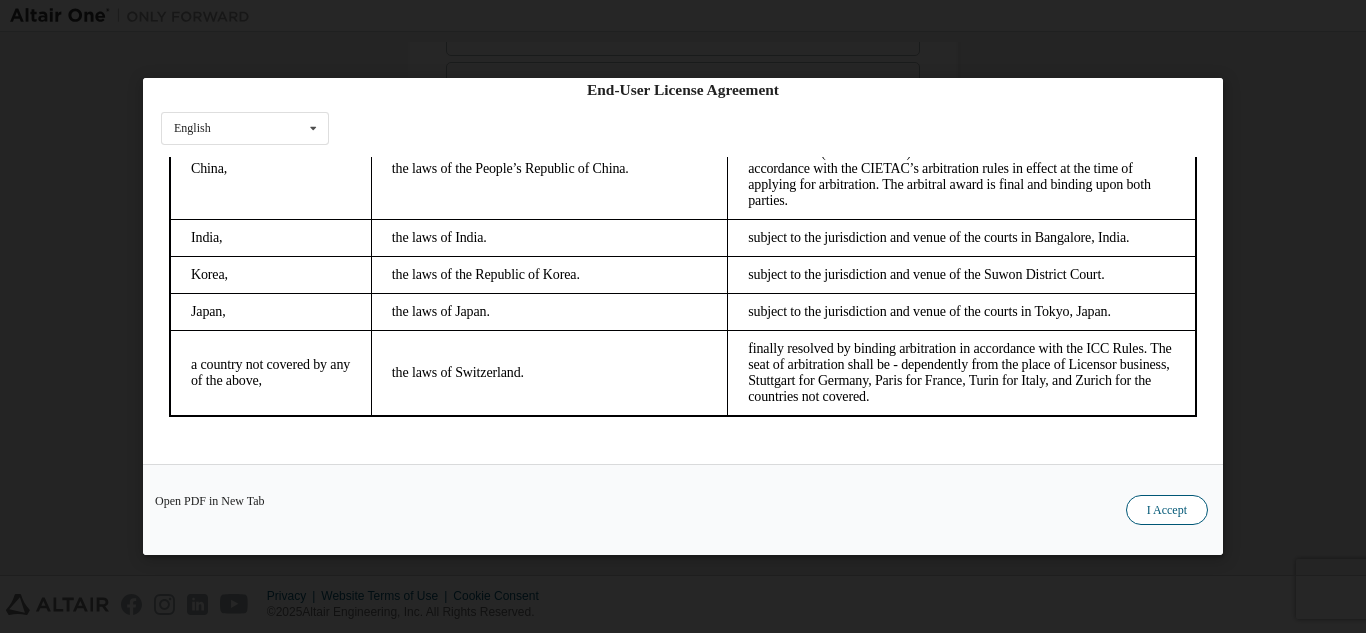 click on "I Accept" at bounding box center (1167, 510) 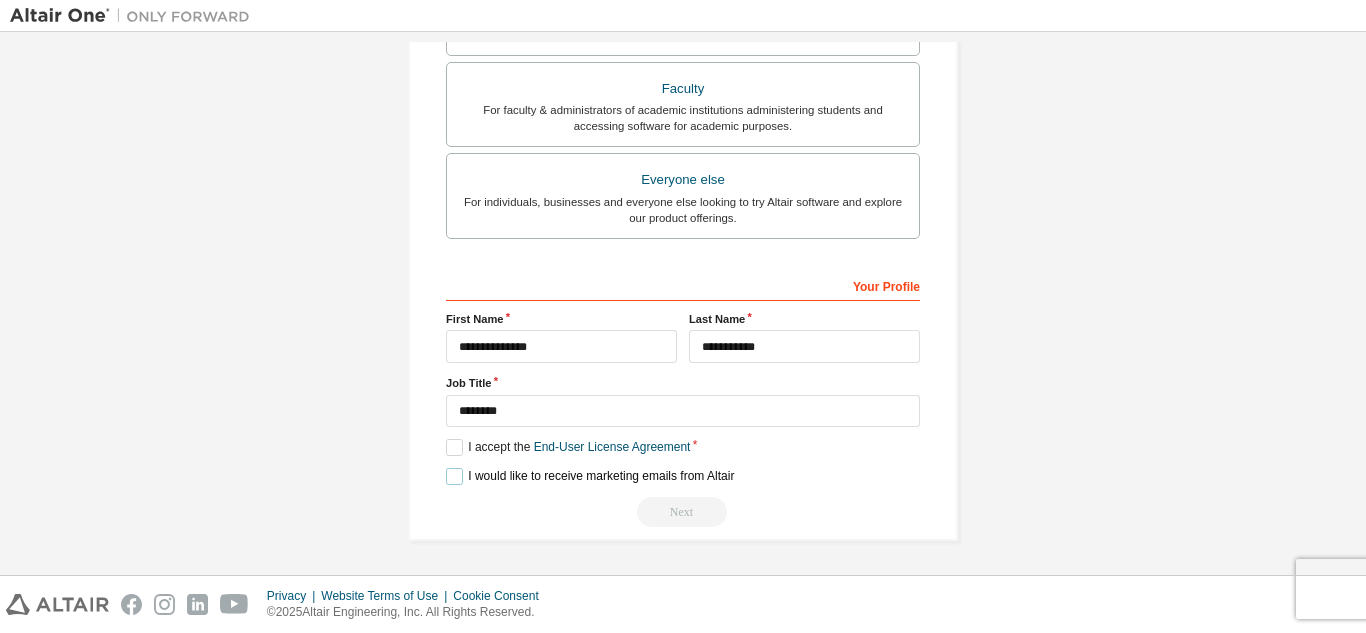 click on "I would like to receive marketing emails from Altair" at bounding box center (590, 476) 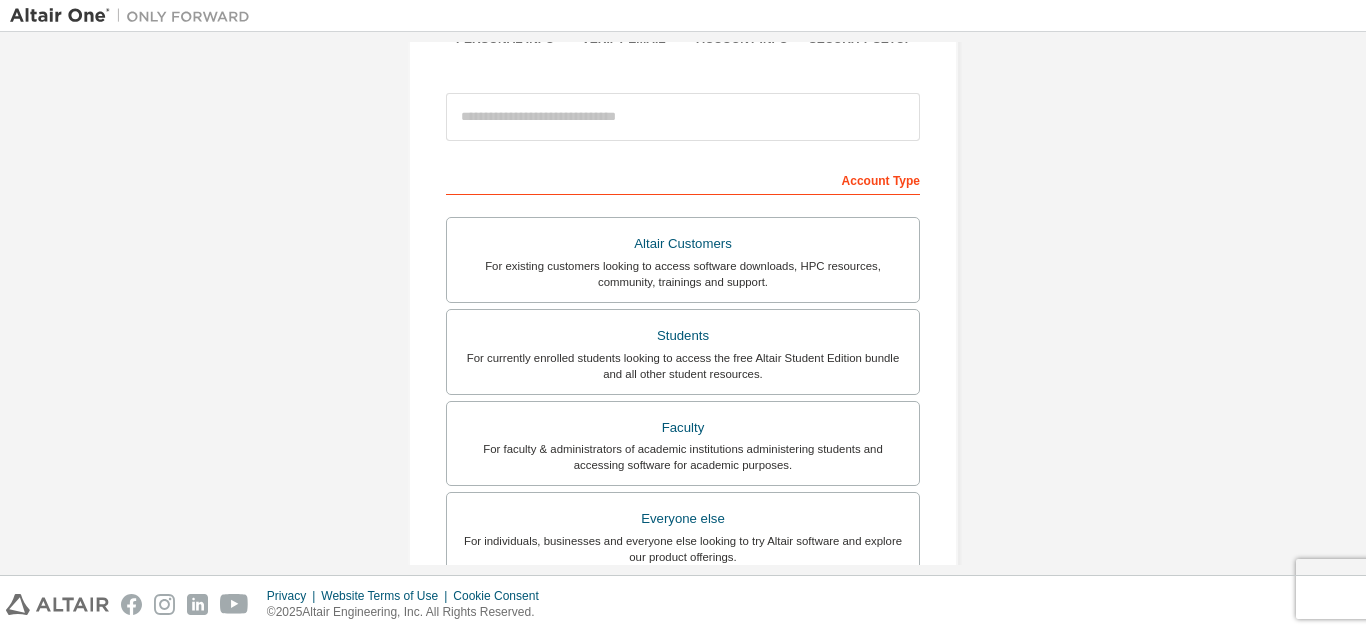scroll, scrollTop: 136, scrollLeft: 0, axis: vertical 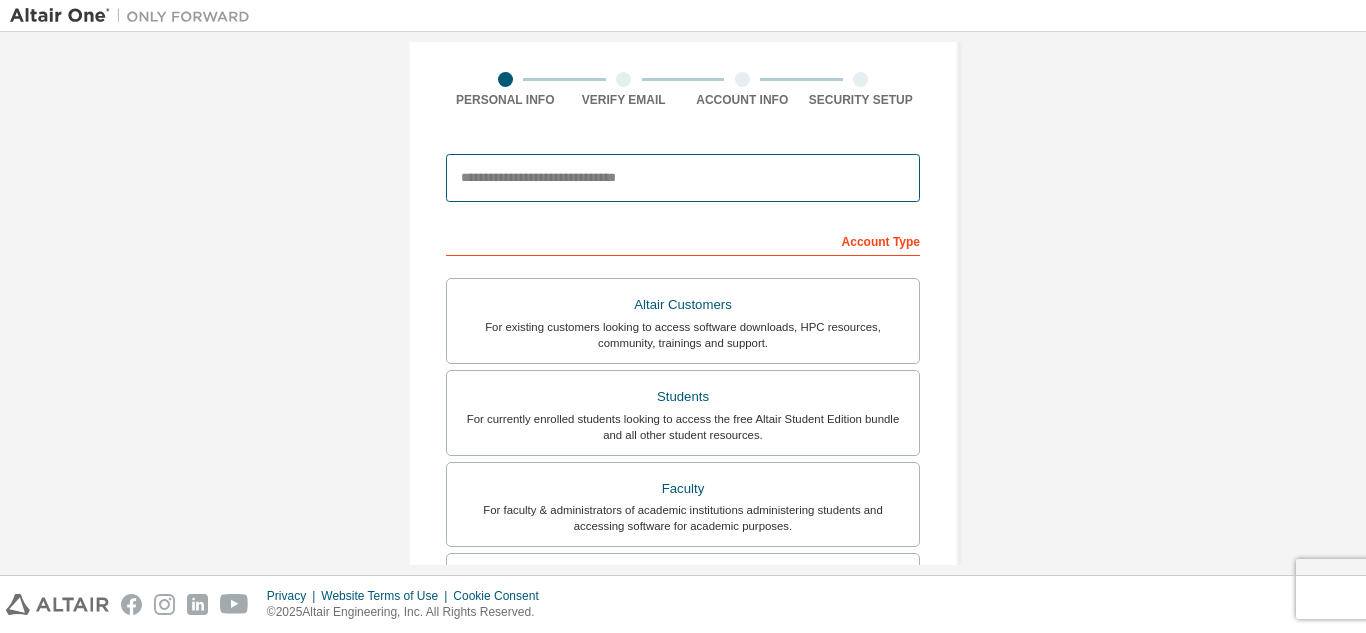 click at bounding box center [683, 178] 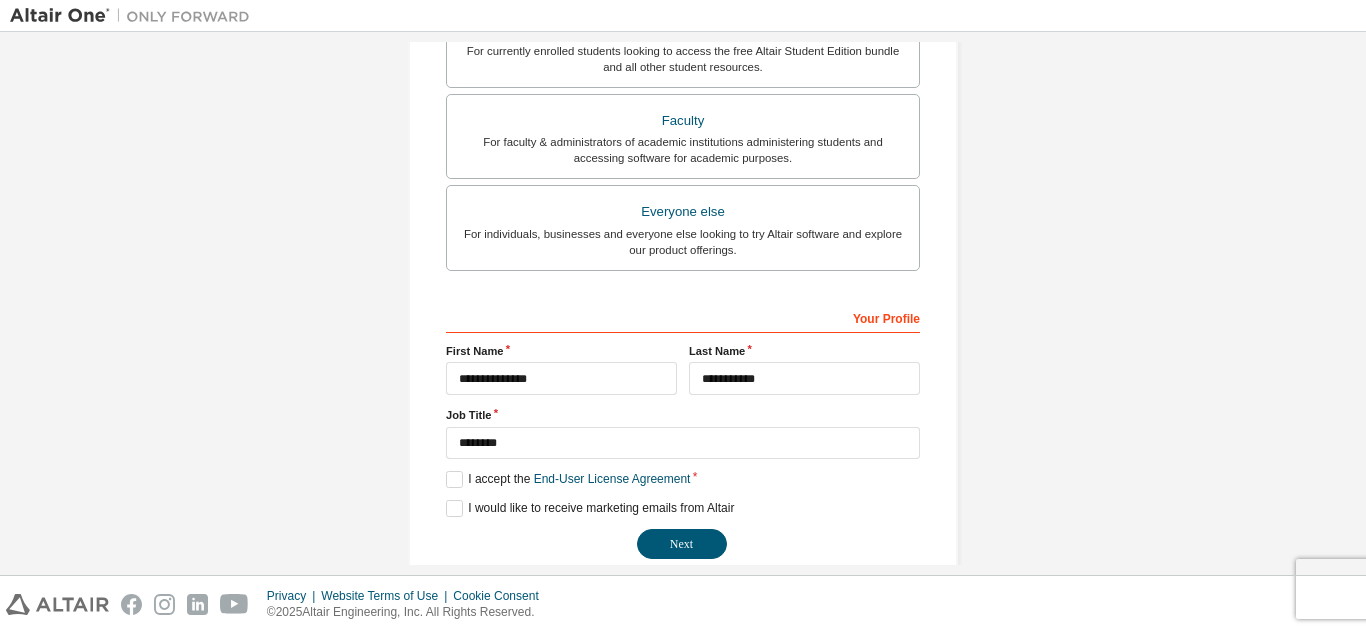 scroll, scrollTop: 536, scrollLeft: 0, axis: vertical 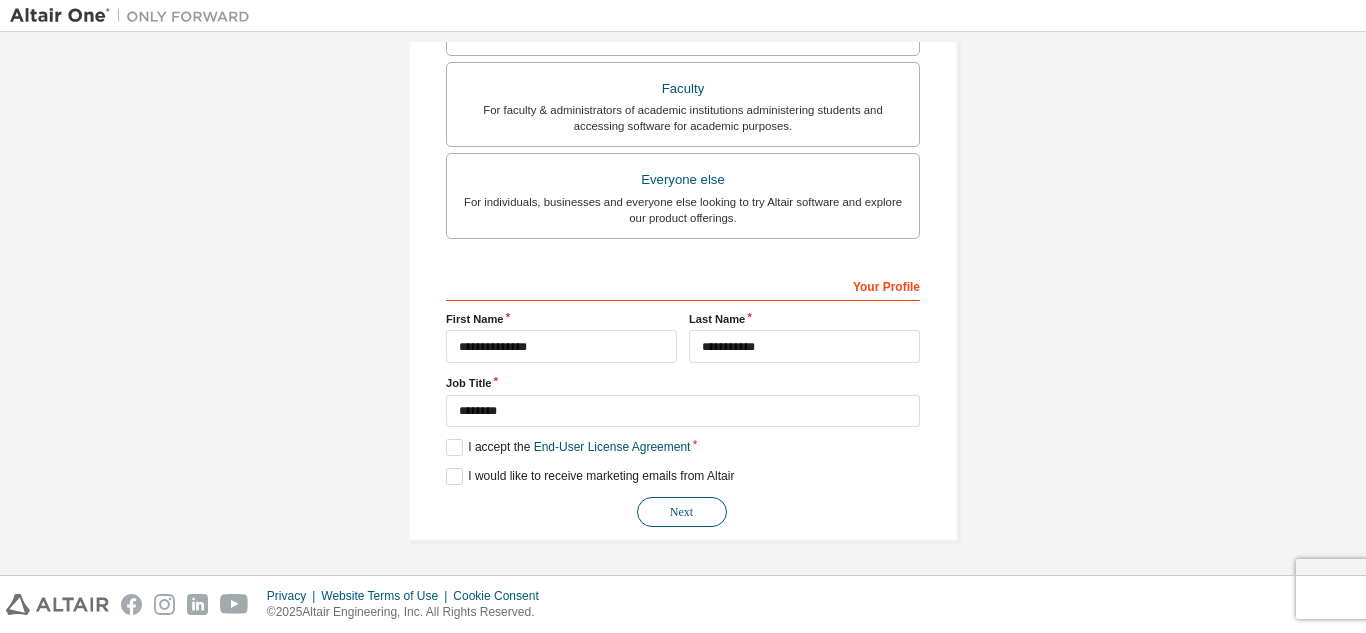 type on "**********" 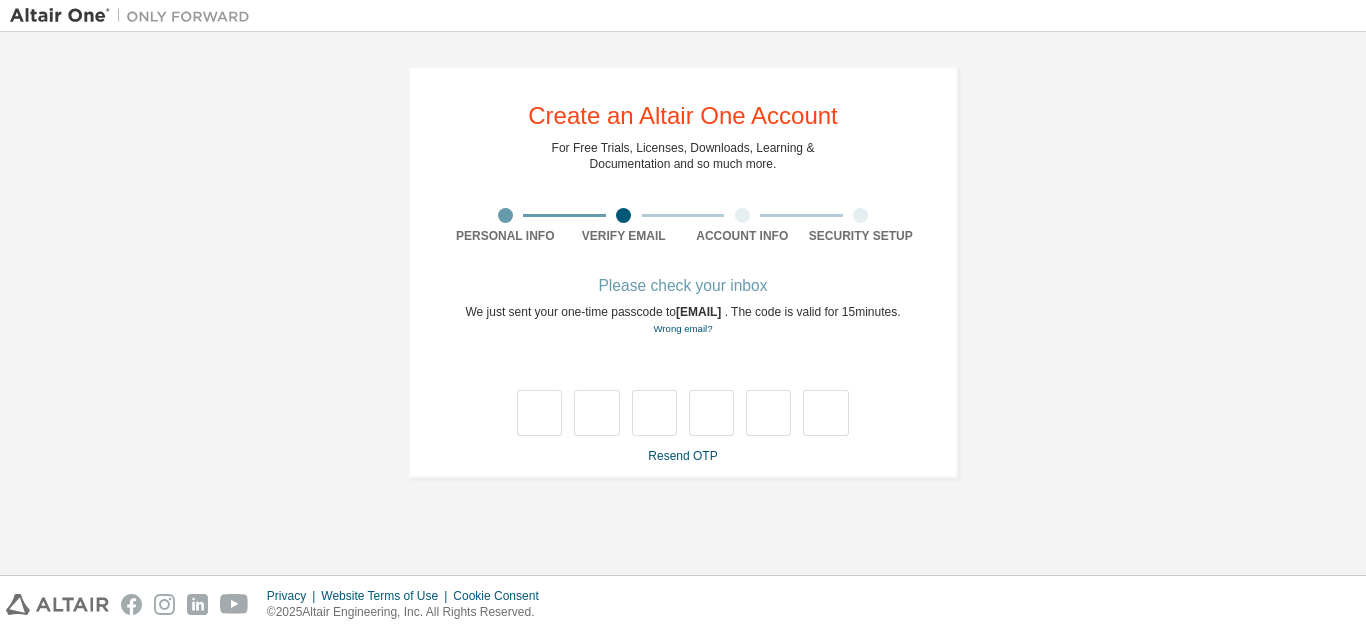 scroll, scrollTop: 0, scrollLeft: 0, axis: both 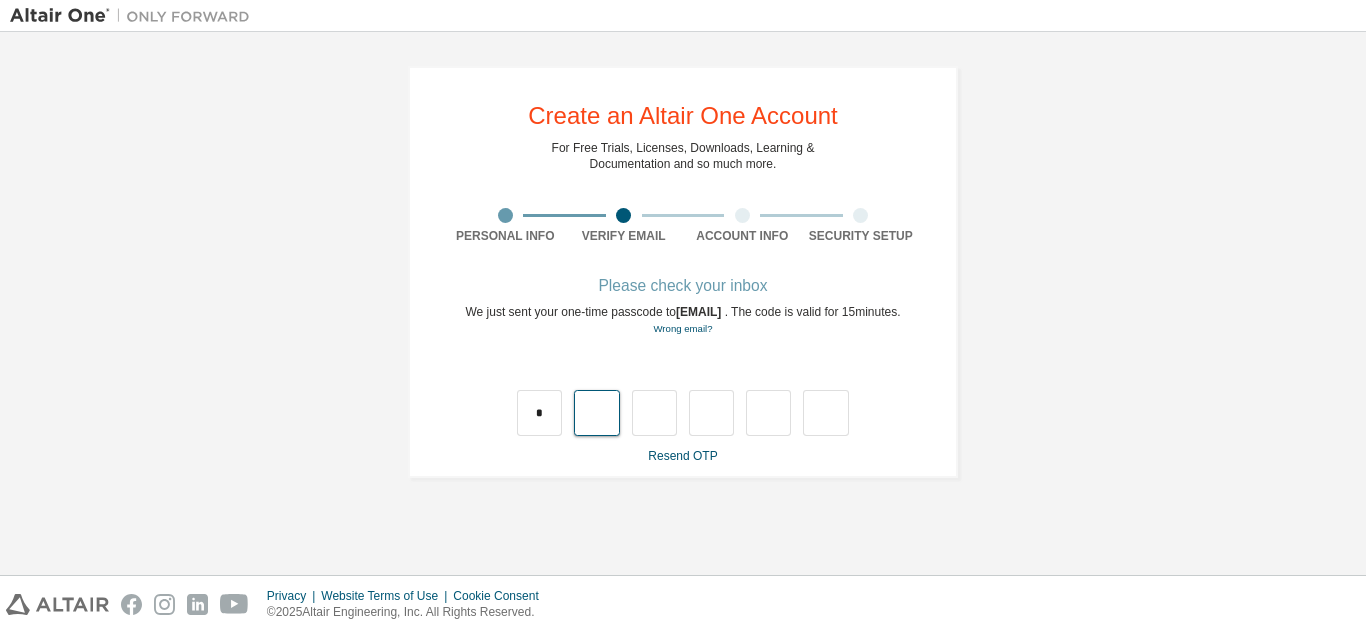 type on "*" 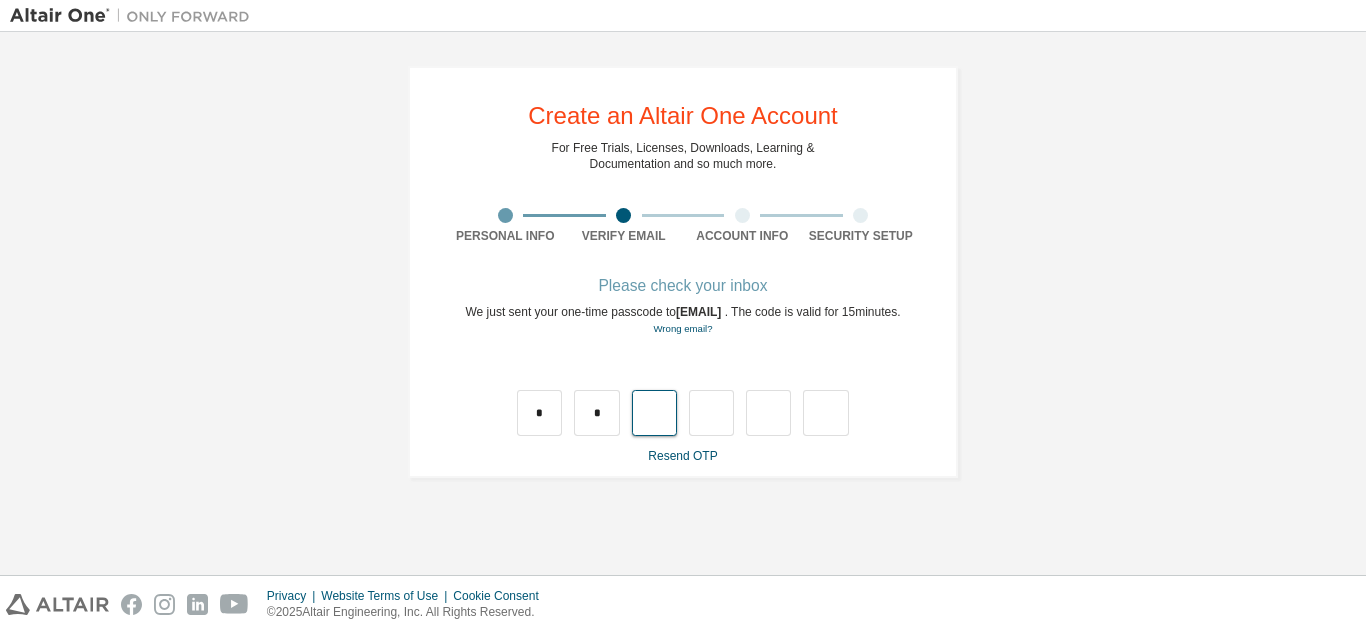 type on "*" 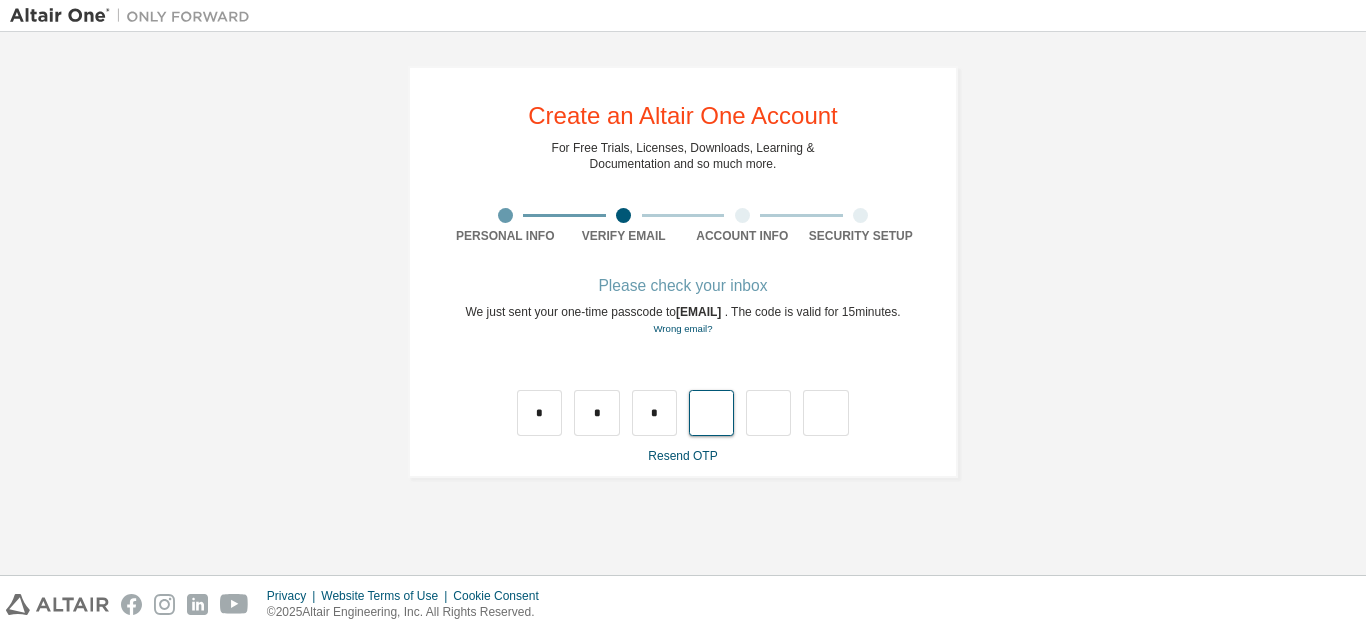 type on "*" 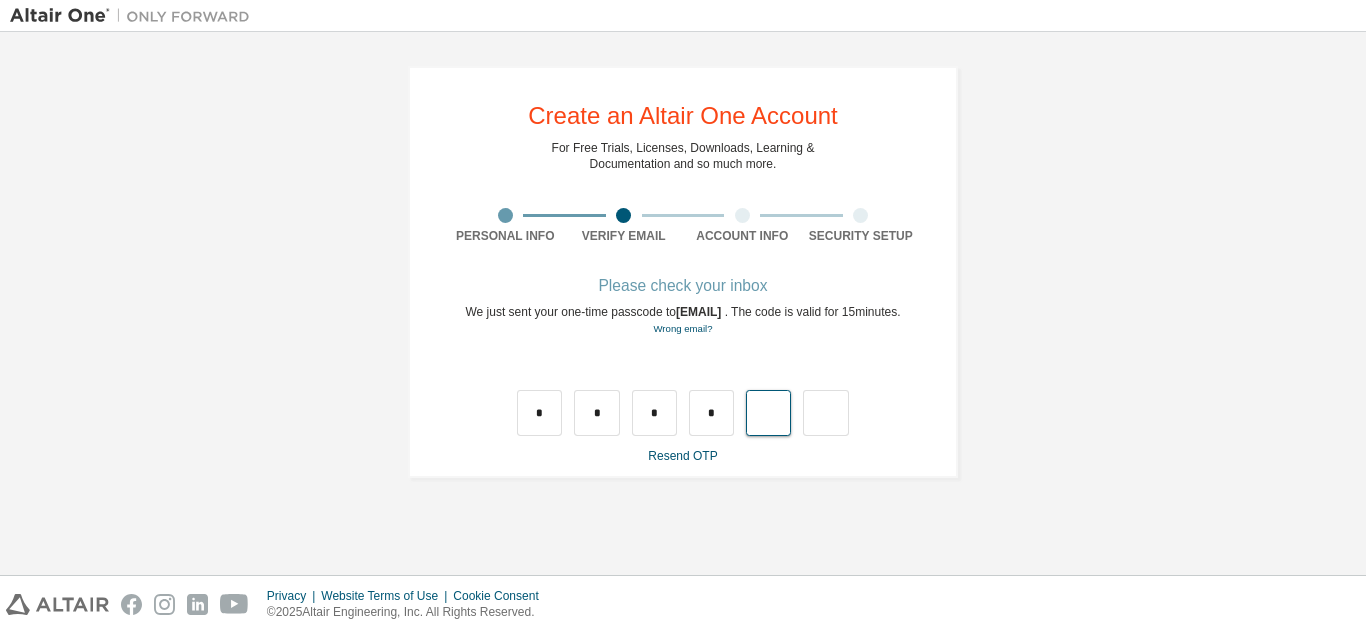 type on "*" 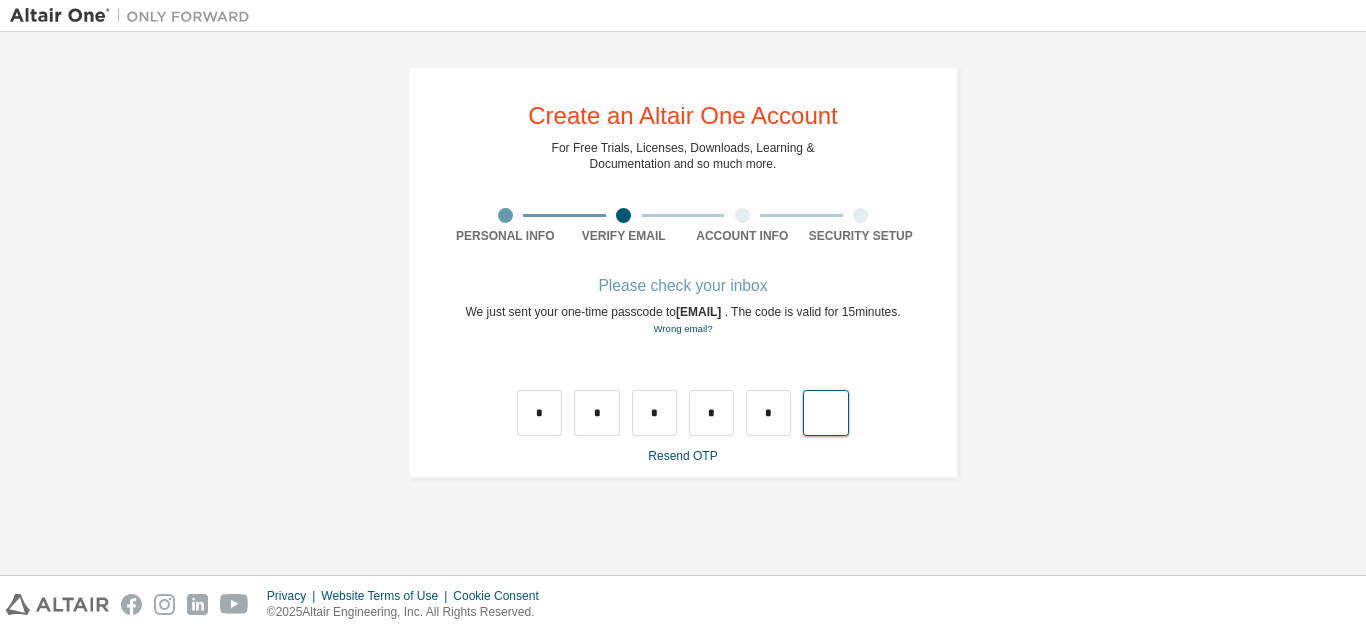 type on "*" 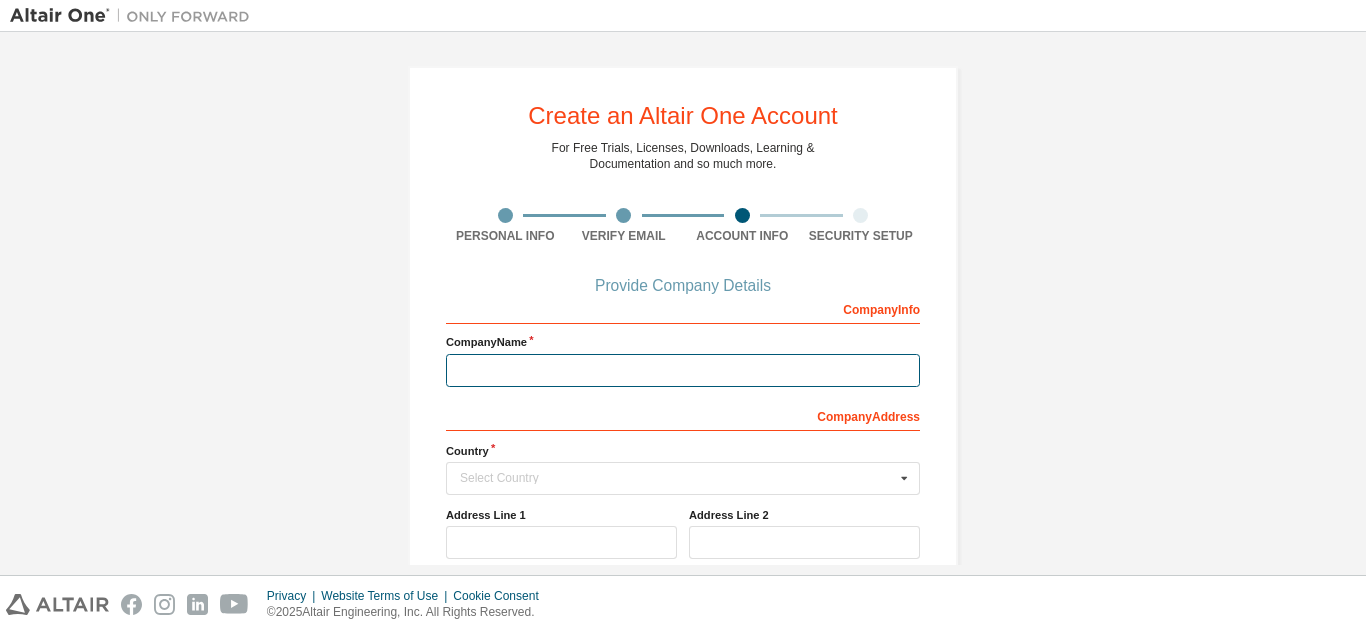 click at bounding box center [683, 370] 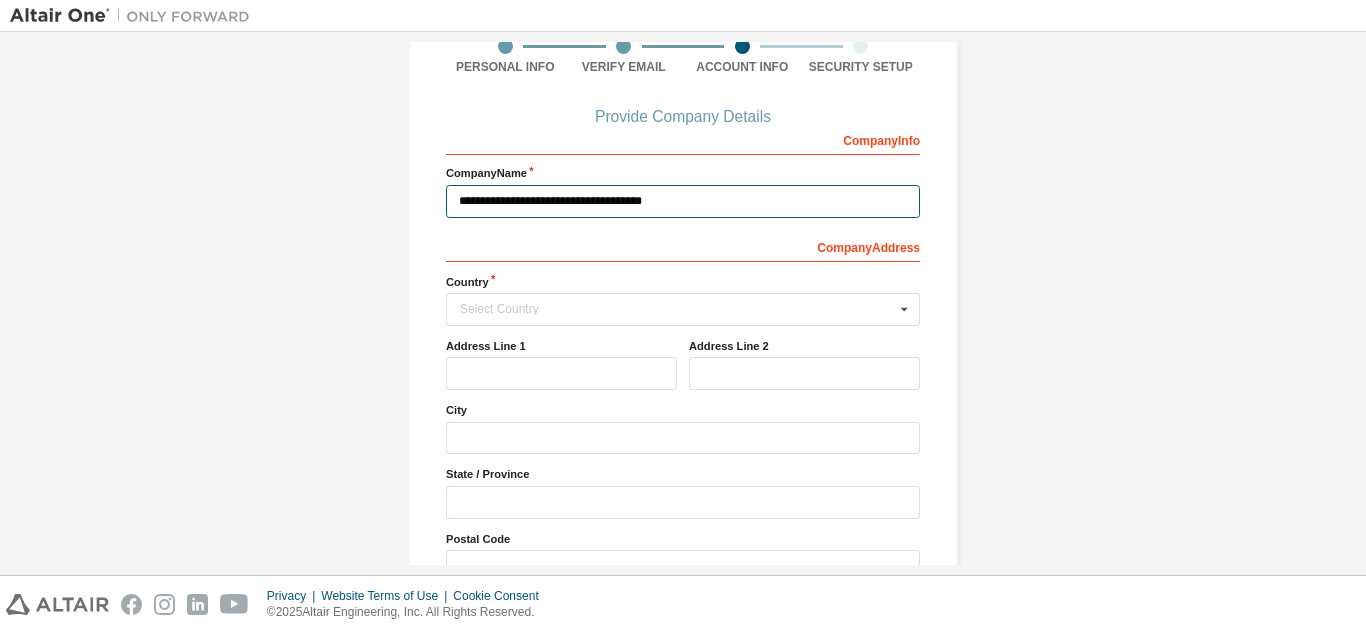 scroll, scrollTop: 200, scrollLeft: 0, axis: vertical 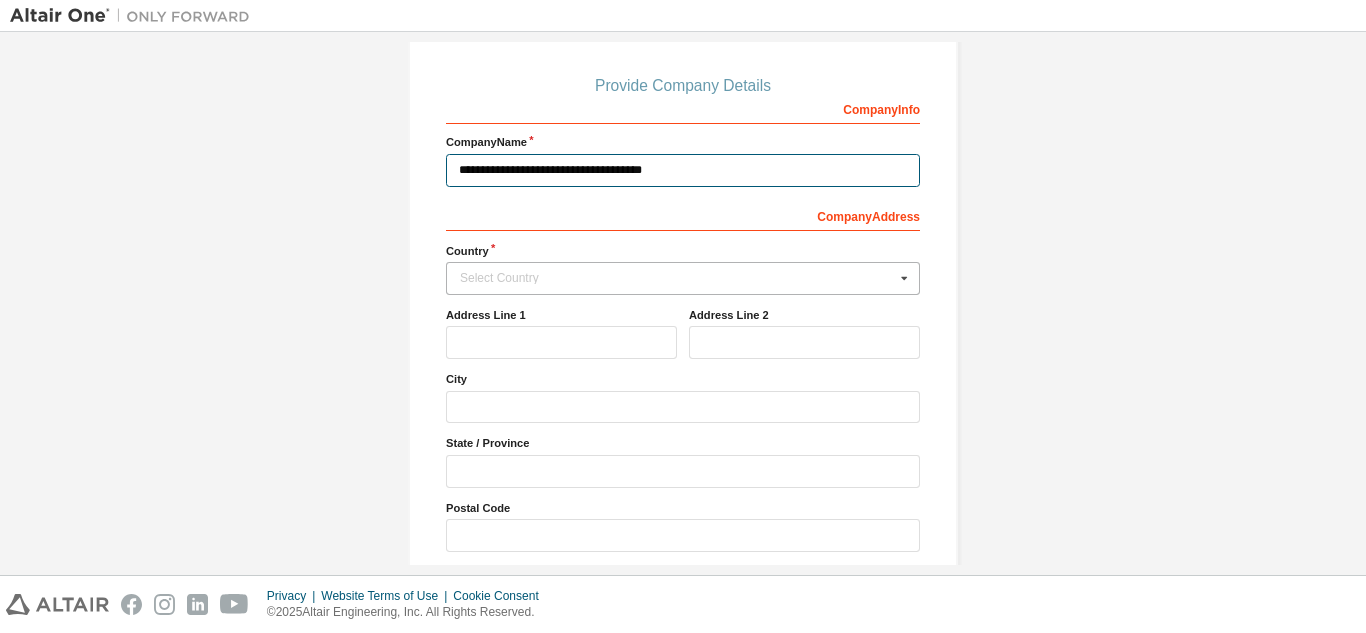 type on "**********" 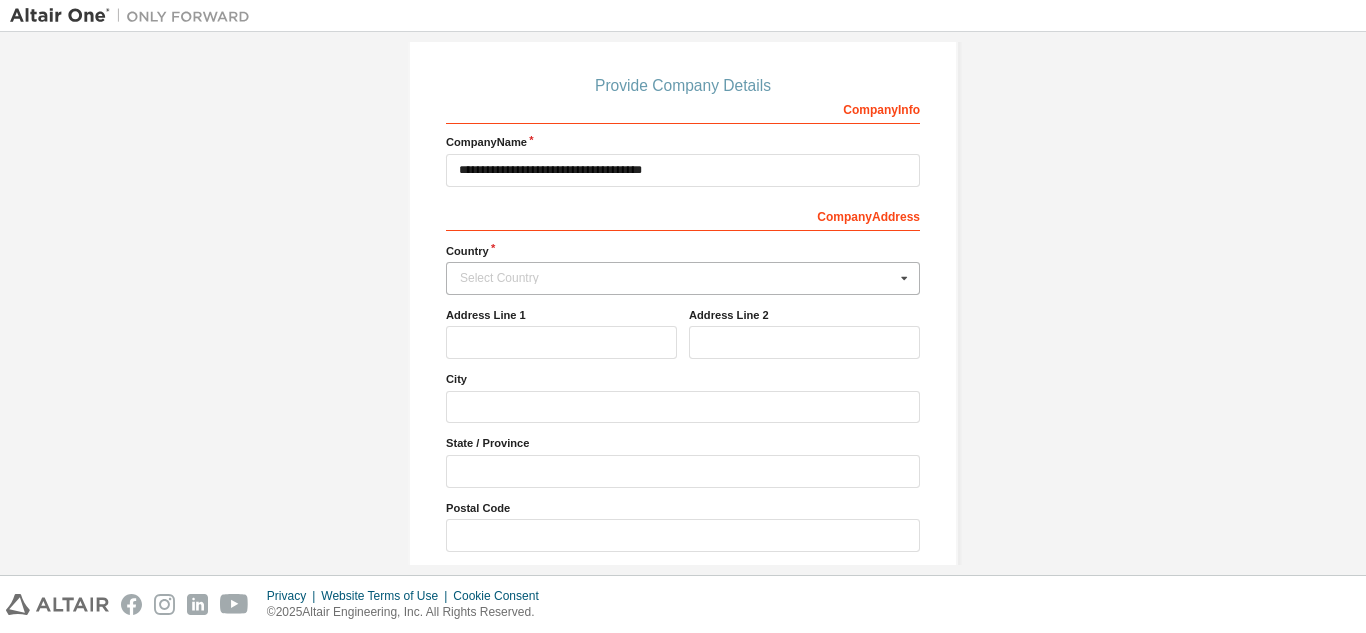 click on "Select Country" at bounding box center (677, 278) 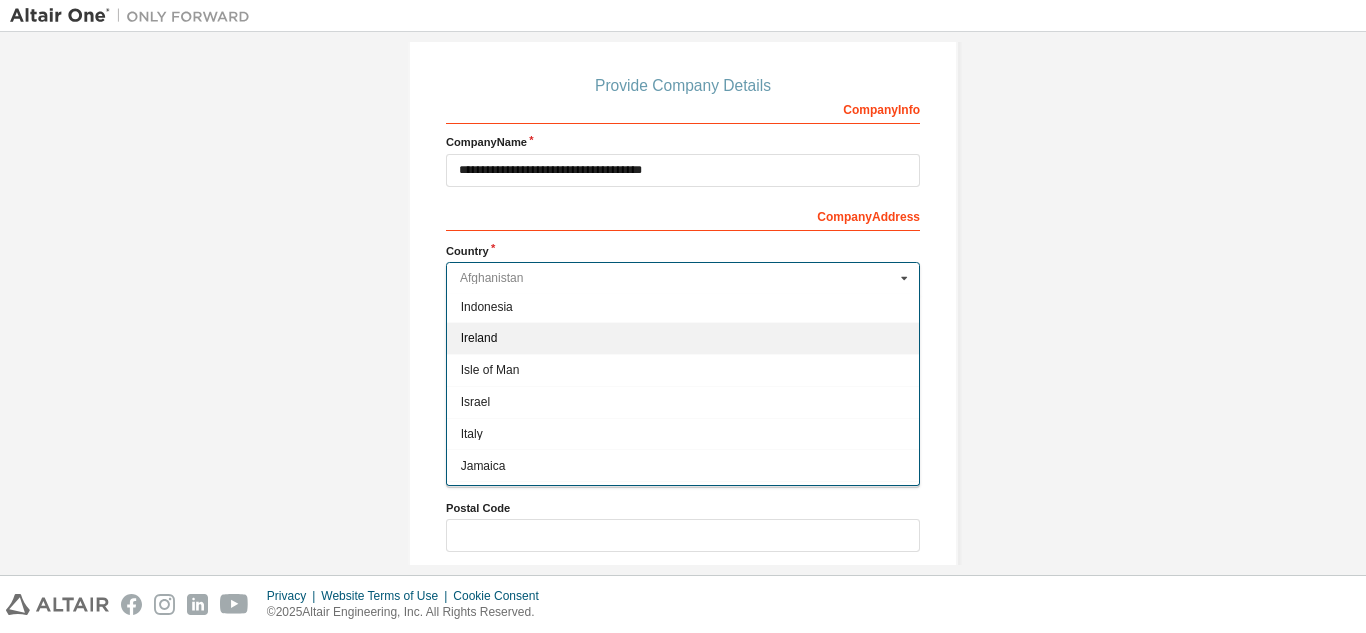 scroll, scrollTop: 3120, scrollLeft: 0, axis: vertical 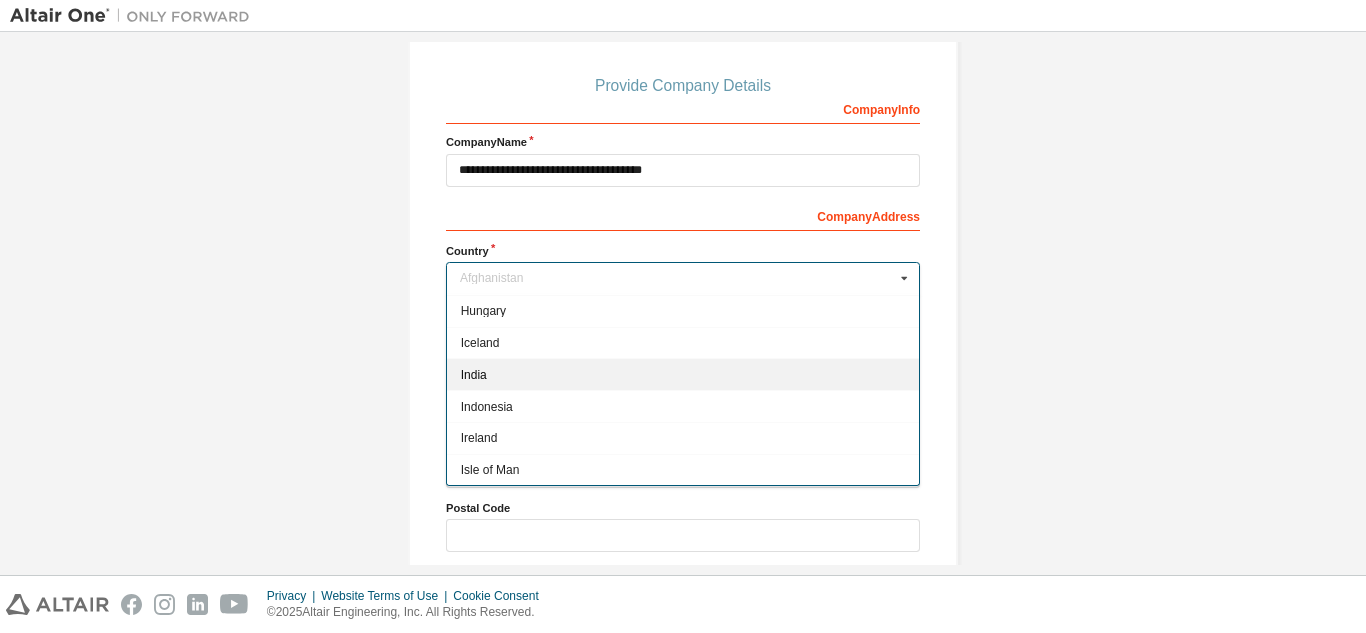 click on "India" at bounding box center (683, 375) 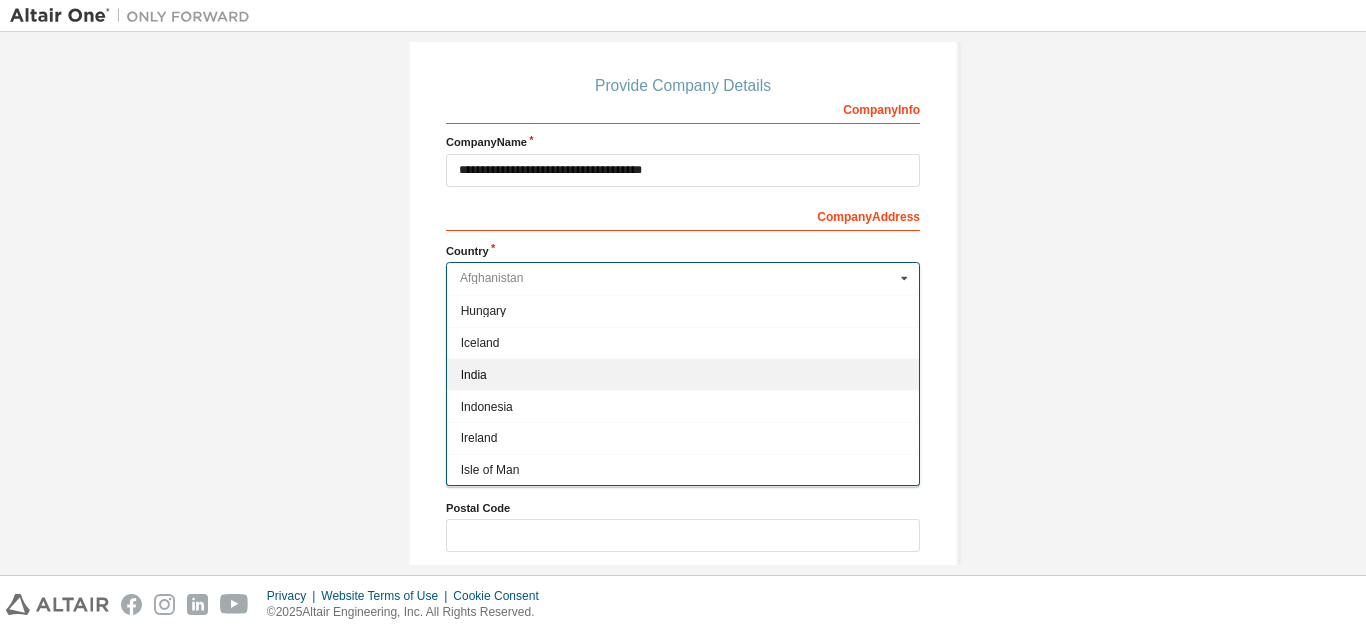 type on "***" 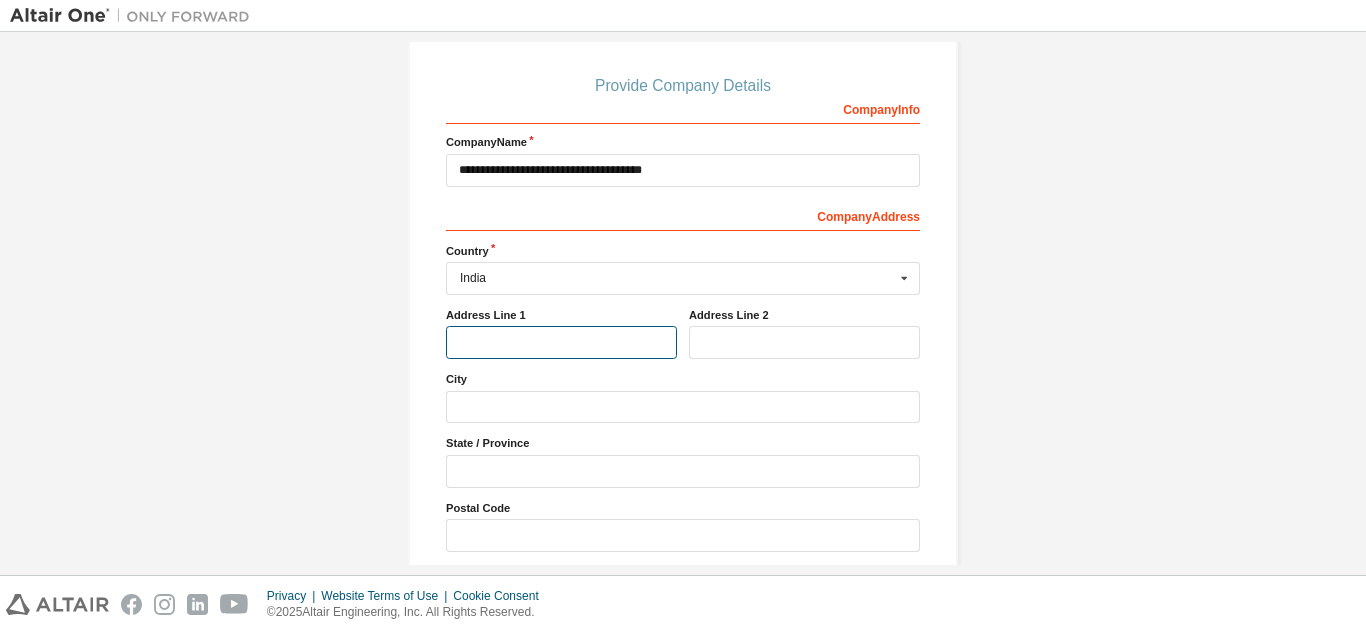 click at bounding box center [561, 342] 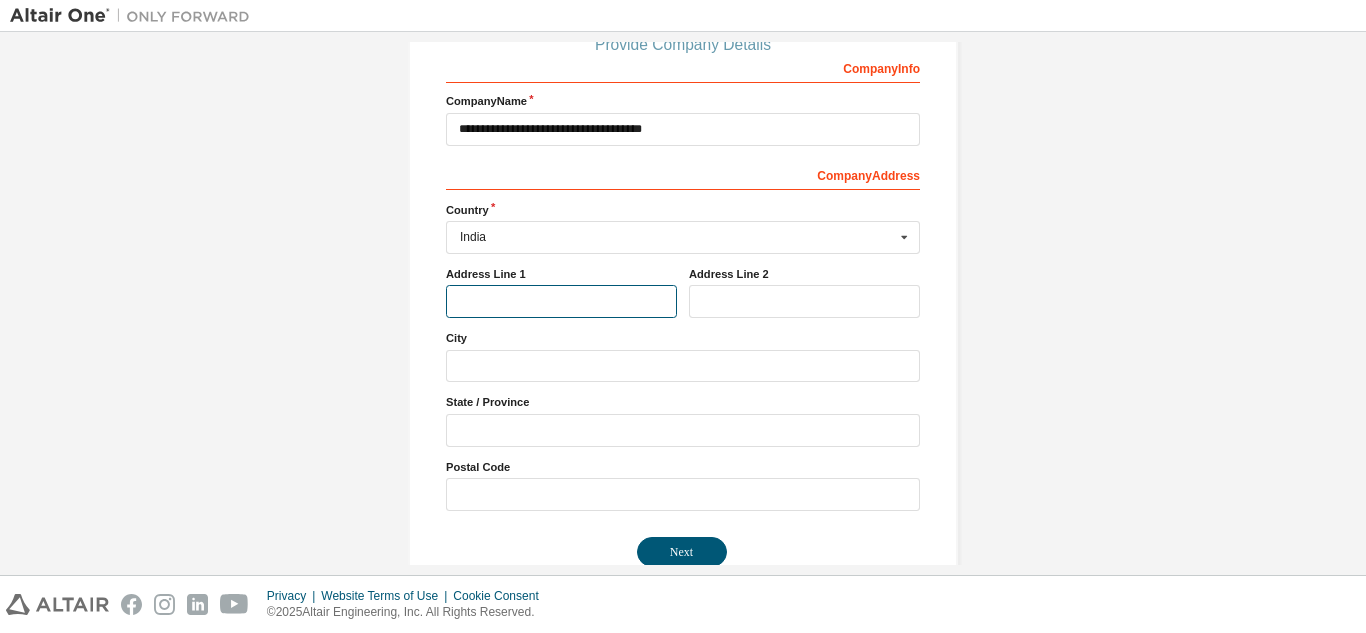 scroll, scrollTop: 281, scrollLeft: 0, axis: vertical 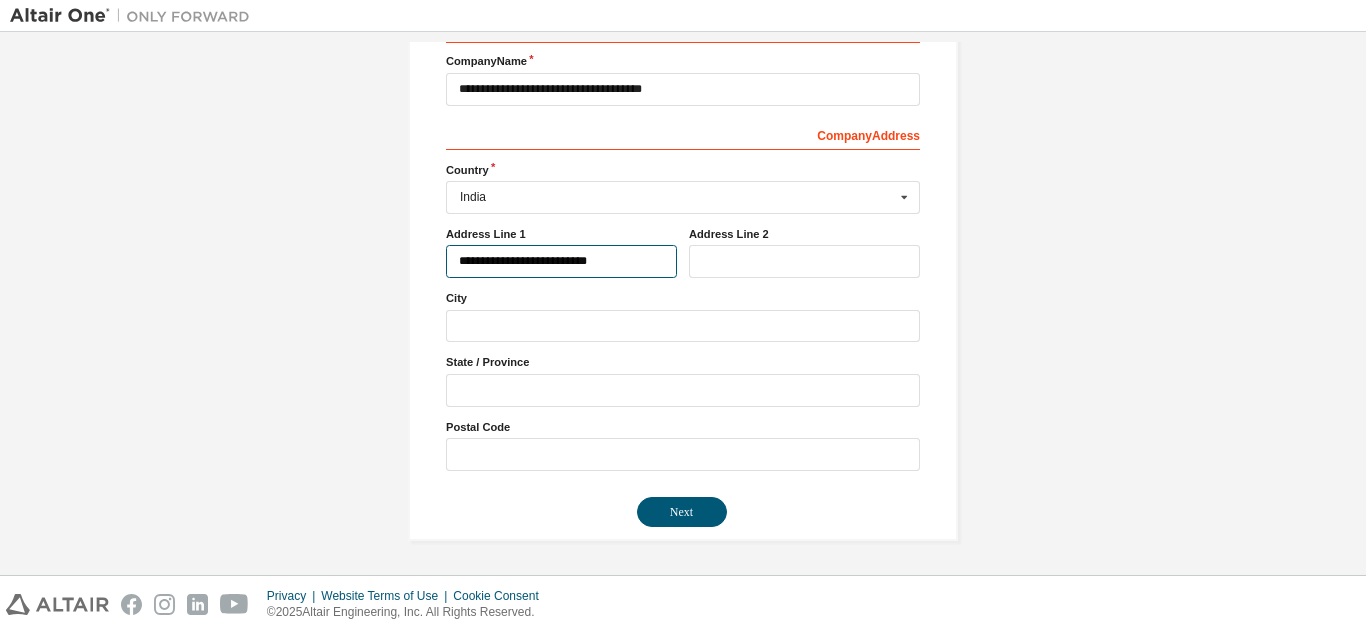 click on "**********" at bounding box center (561, 261) 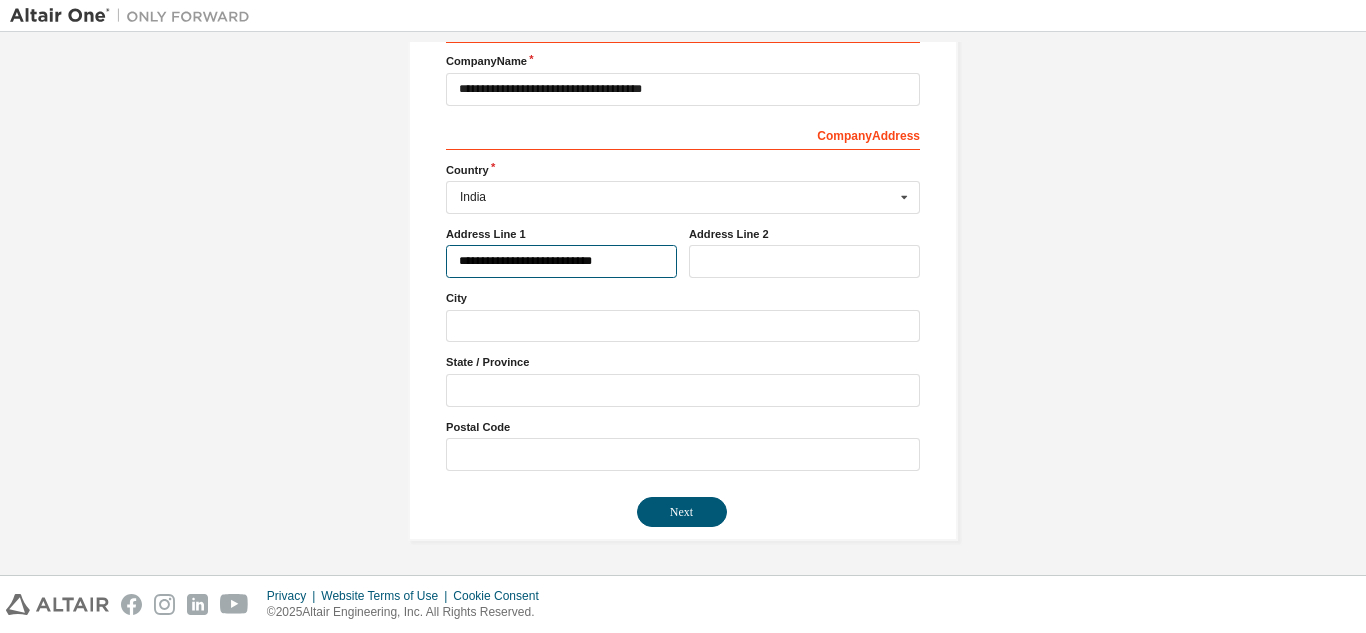 click on "**********" at bounding box center [561, 261] 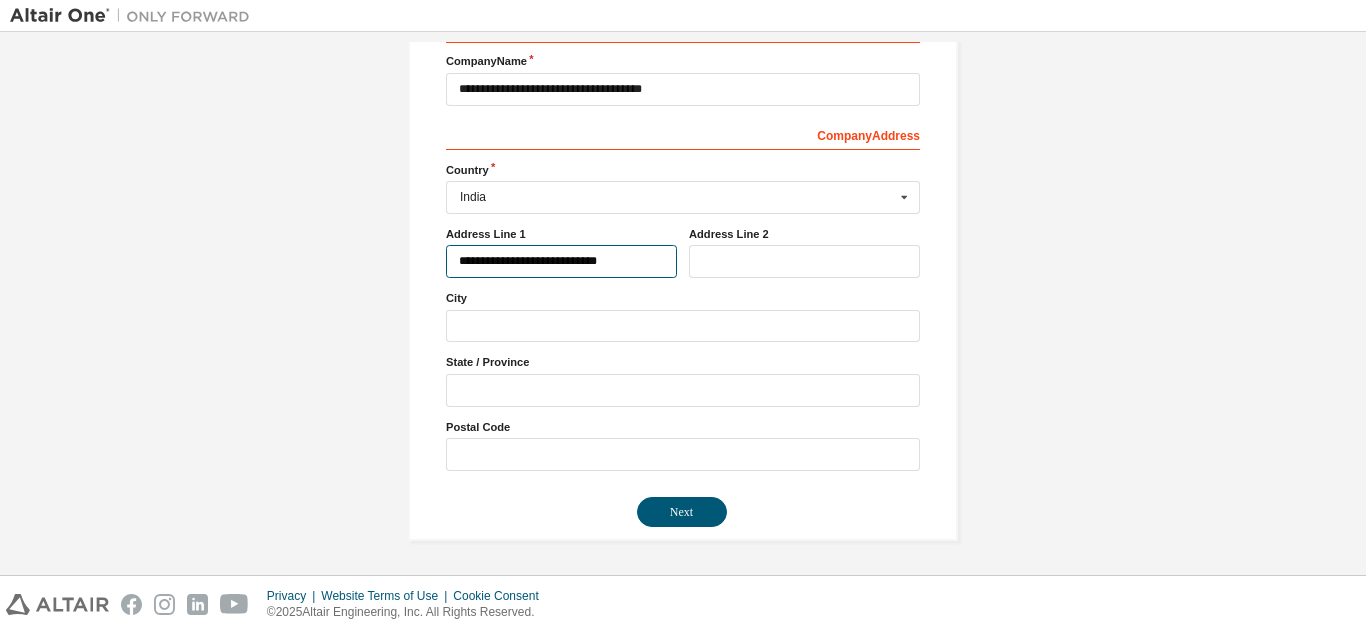 click on "**********" at bounding box center (561, 261) 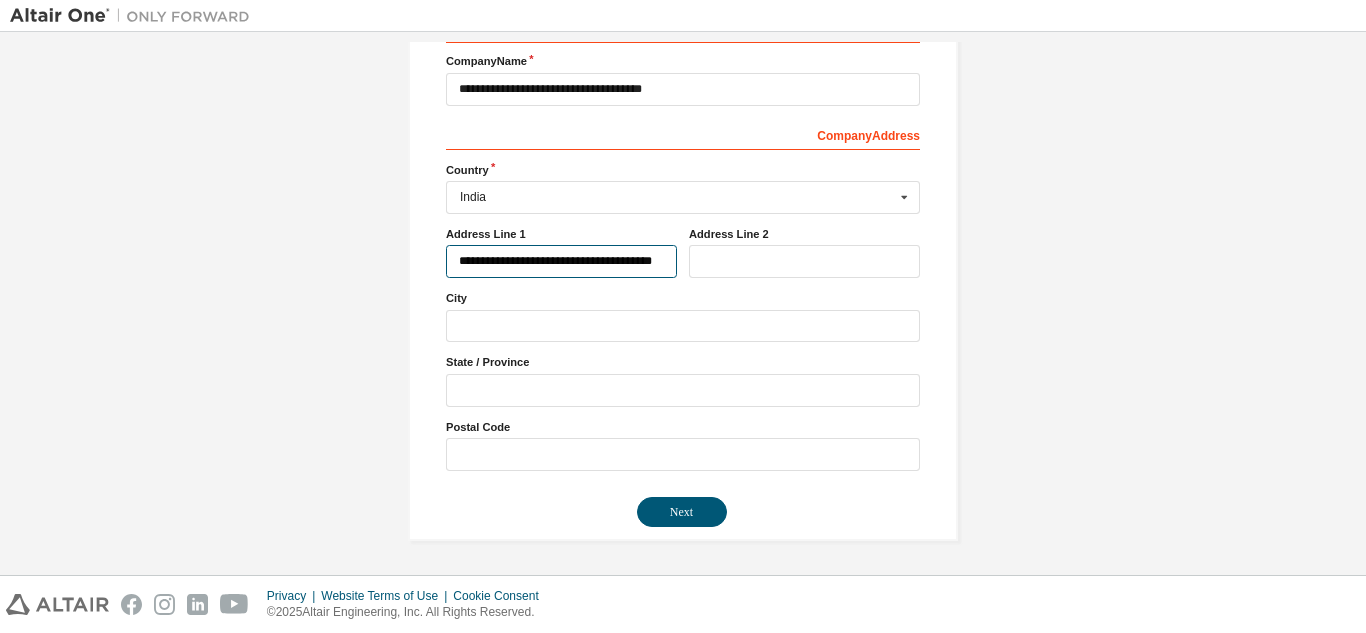 click on "**********" at bounding box center (561, 261) 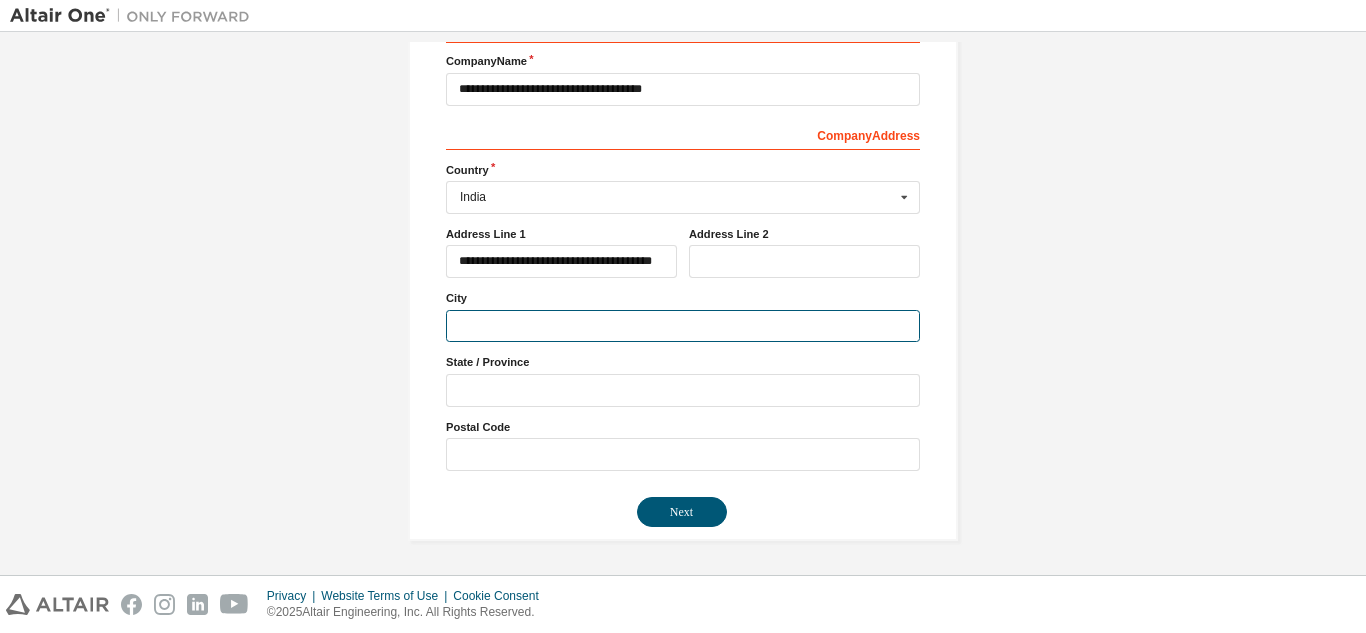 click at bounding box center (683, 326) 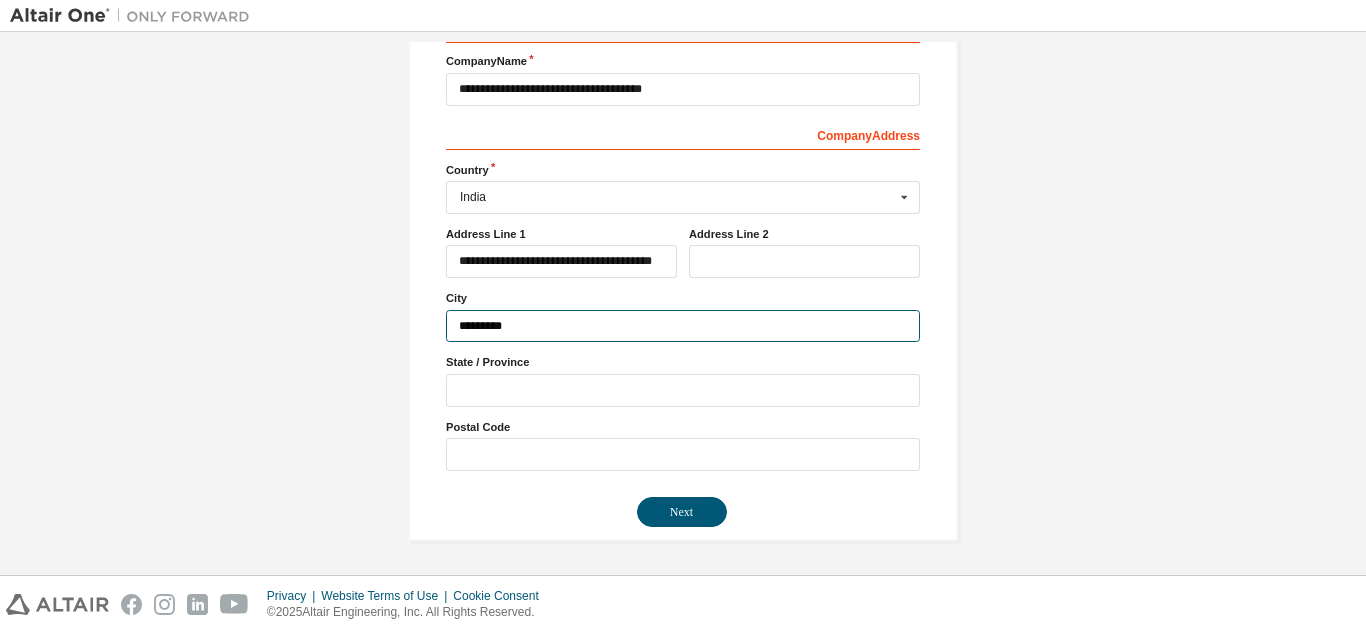 type on "*********" 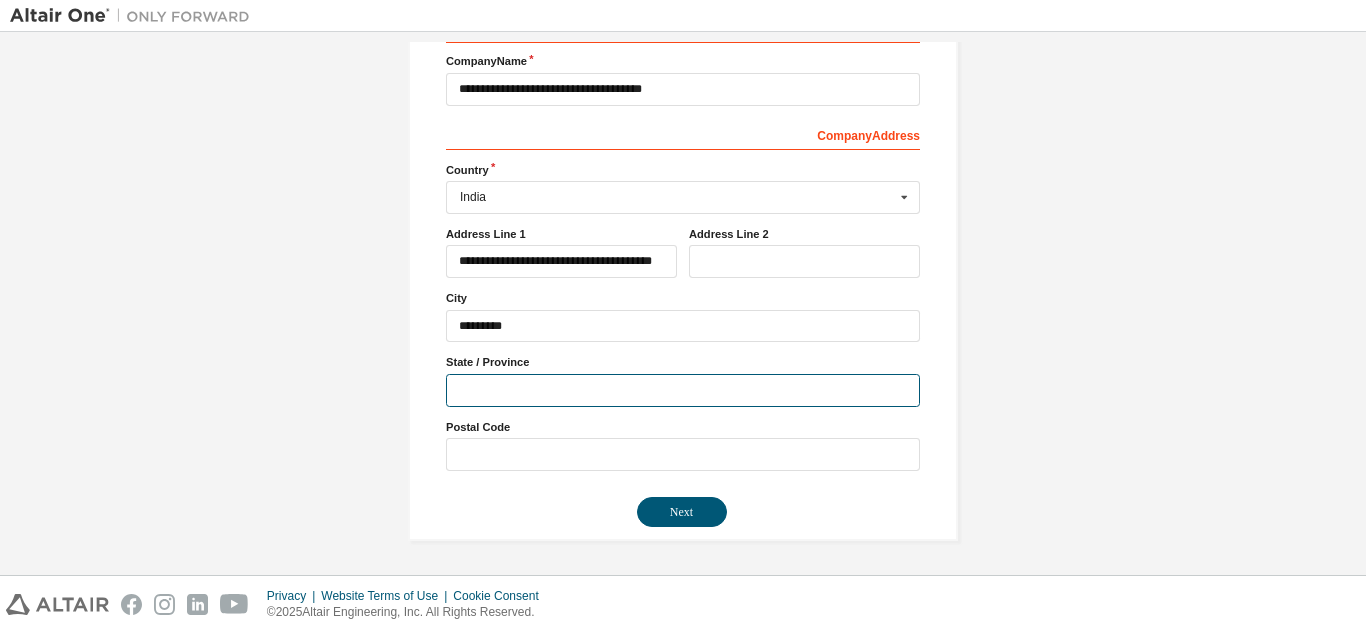 click at bounding box center [683, 390] 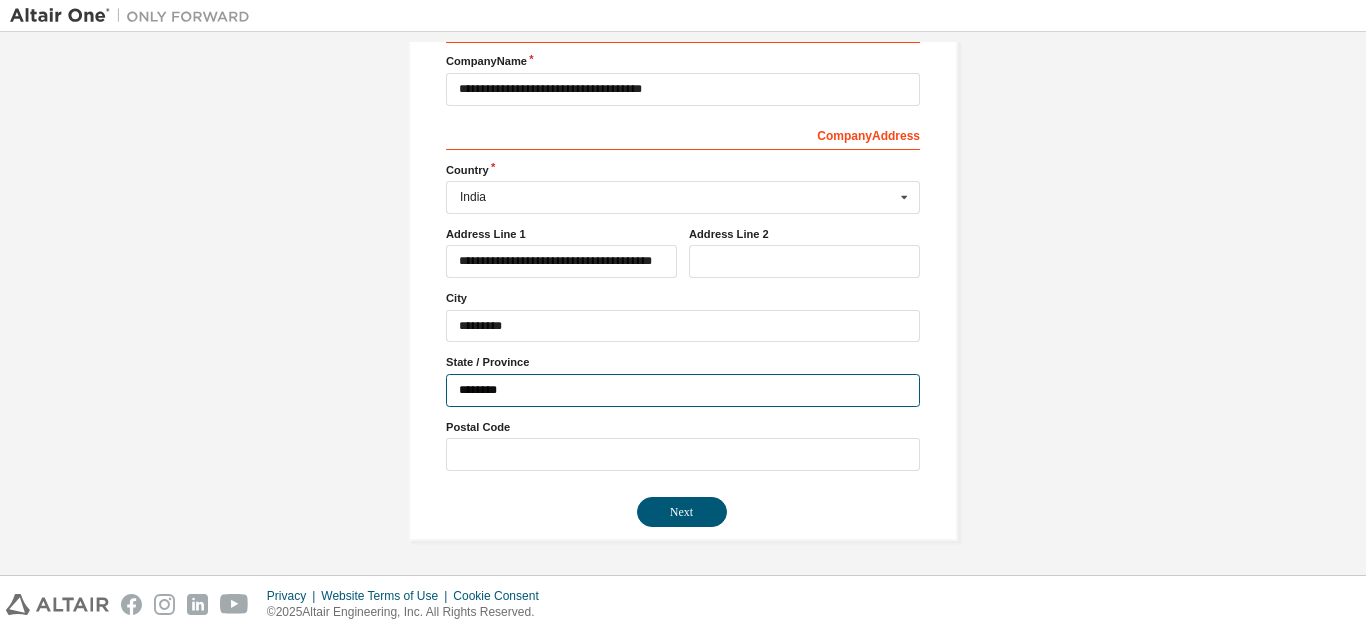 click on "********" at bounding box center [683, 390] 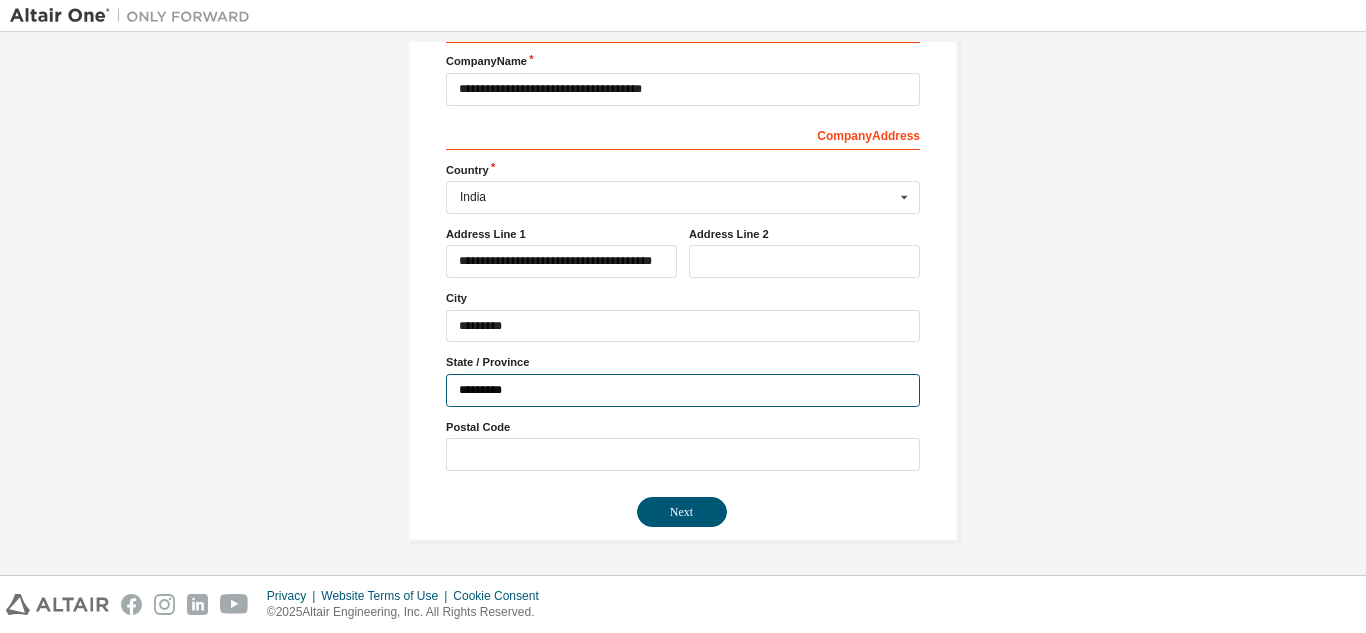 type on "*********" 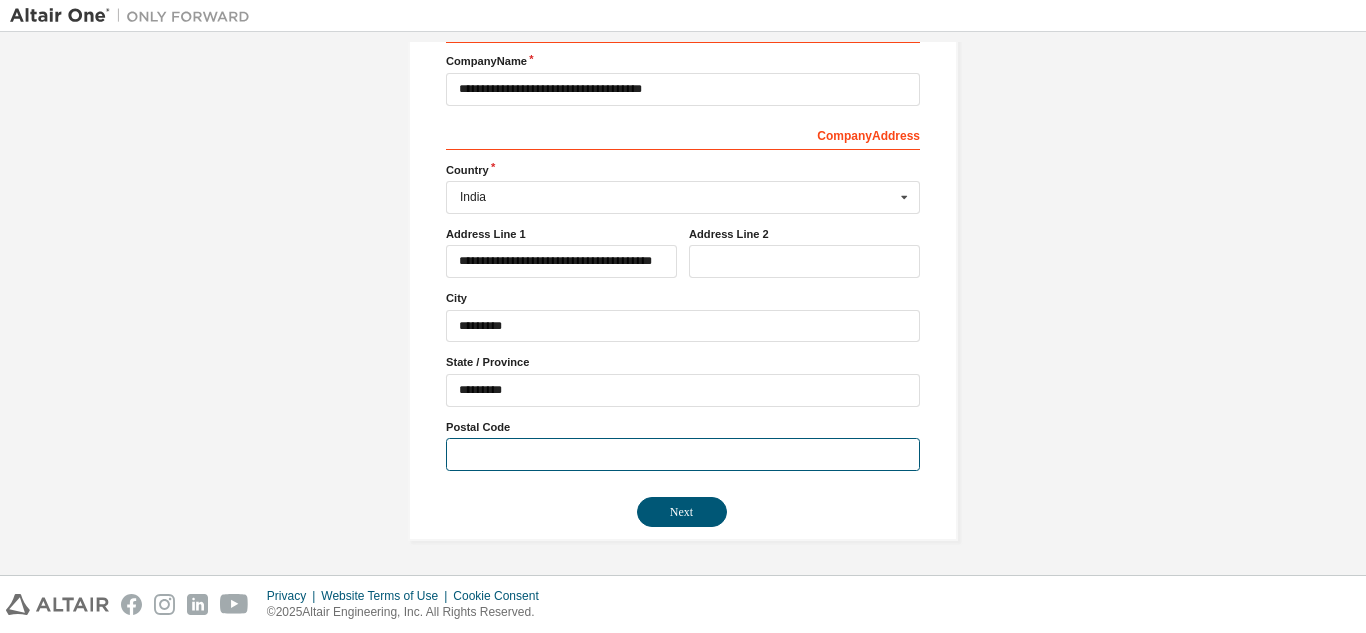 click at bounding box center (683, 454) 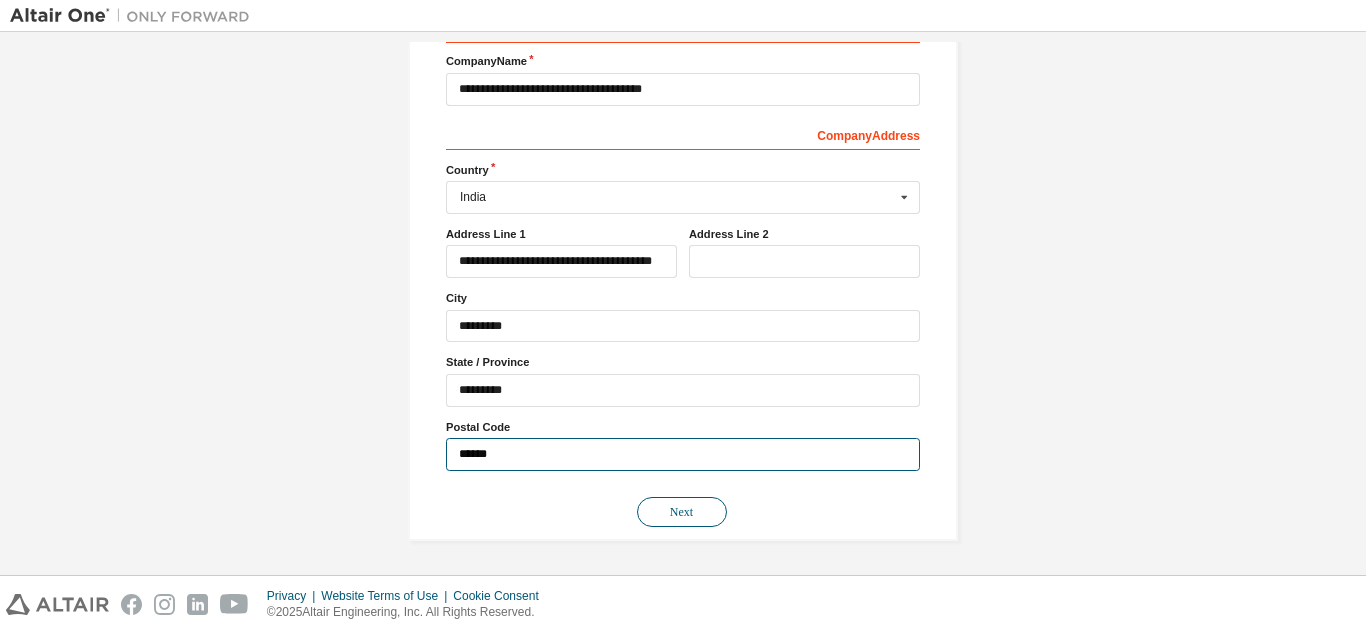 type on "******" 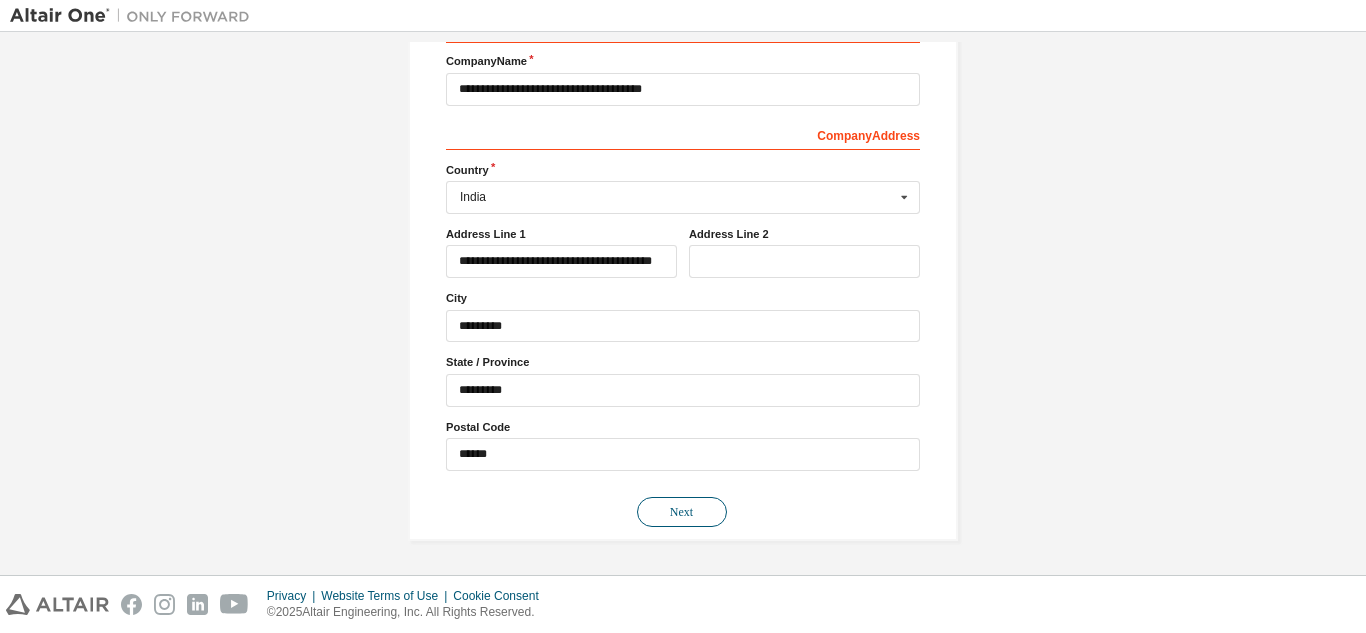 click on "Next" at bounding box center [682, 512] 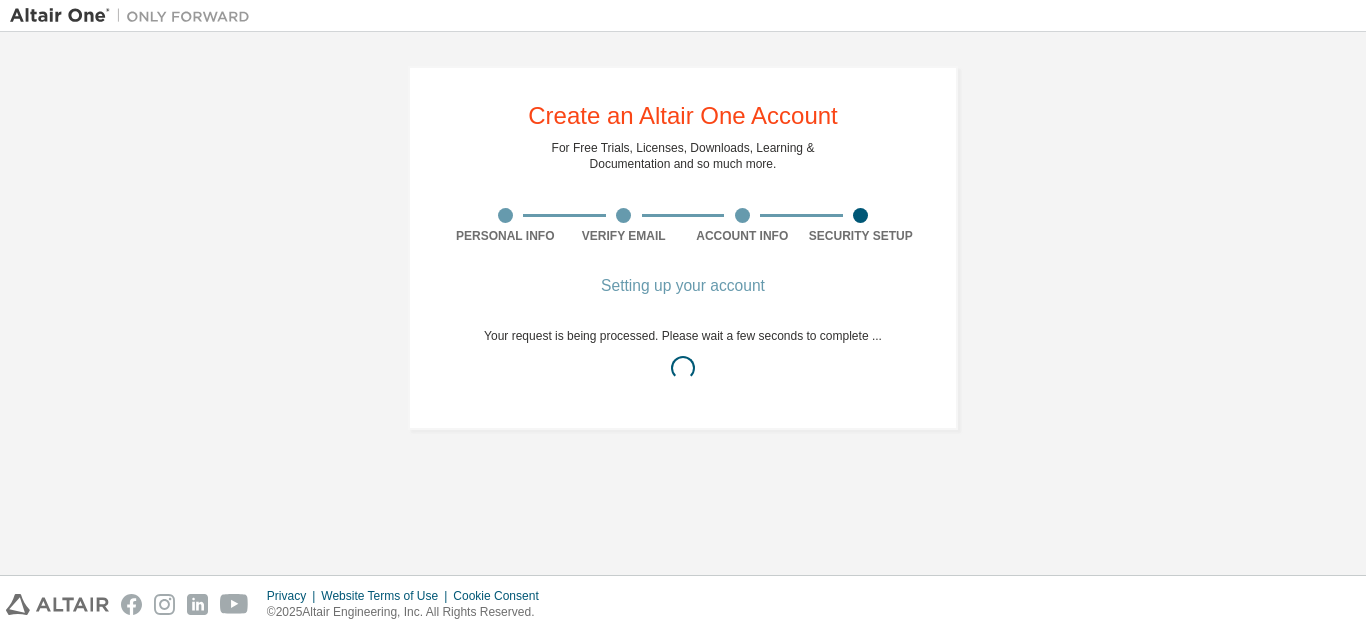 scroll, scrollTop: 0, scrollLeft: 0, axis: both 